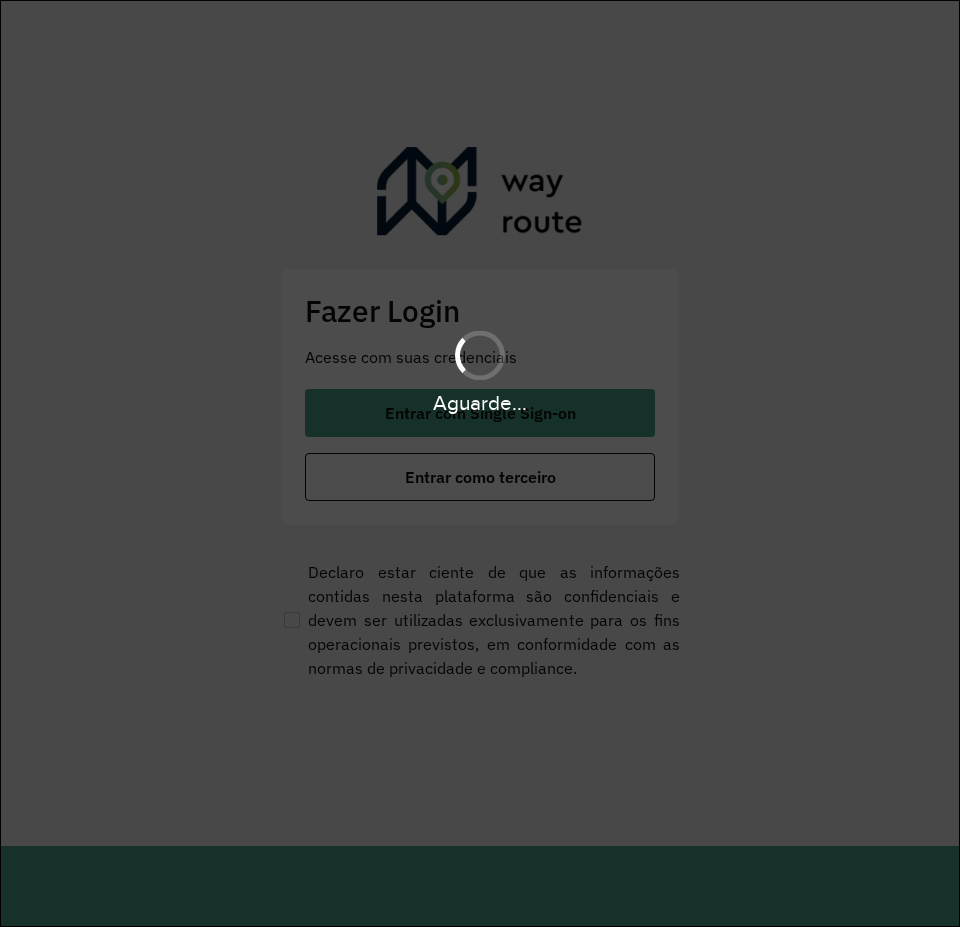 scroll, scrollTop: 0, scrollLeft: 0, axis: both 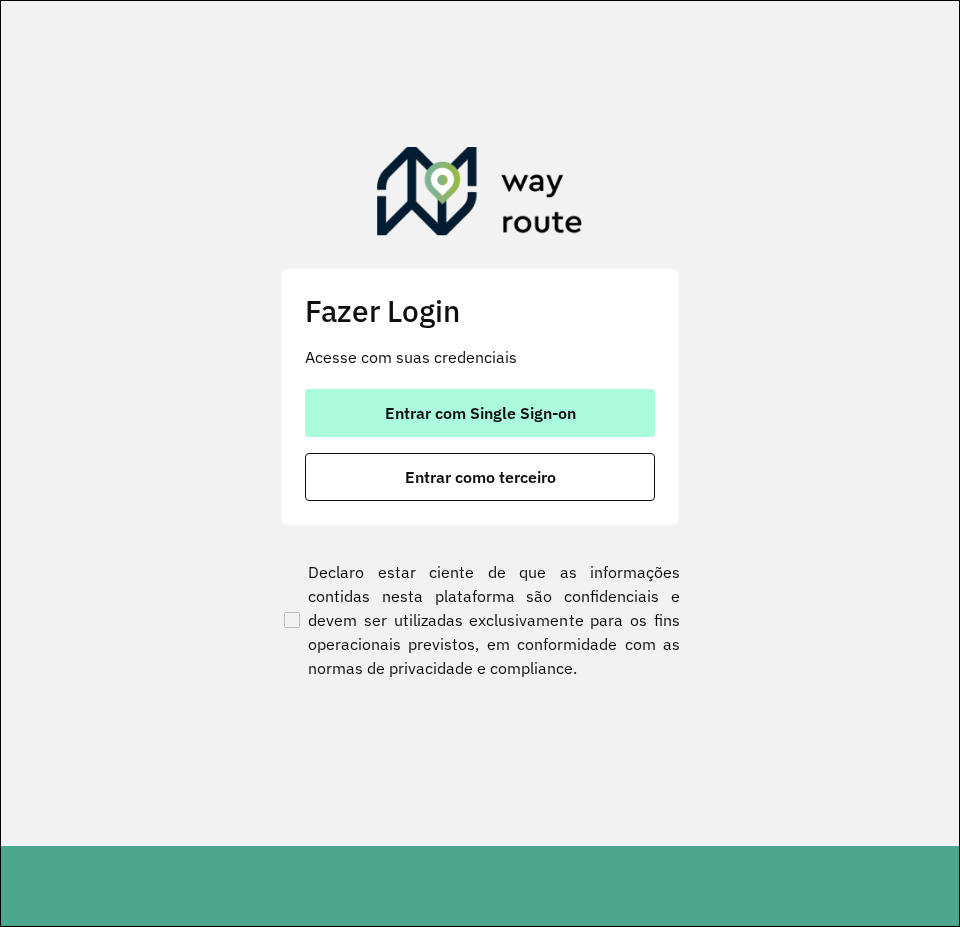 click on "Entrar com Single Sign-on" at bounding box center (480, 413) 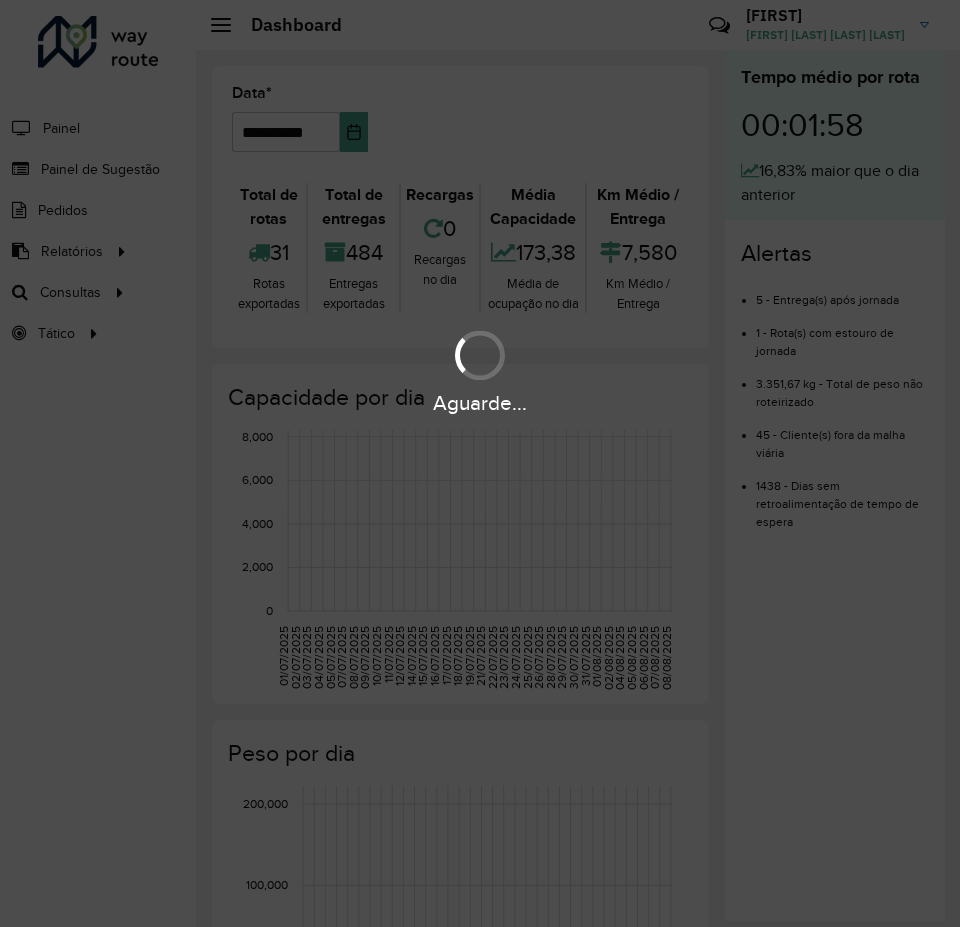 scroll, scrollTop: 0, scrollLeft: 0, axis: both 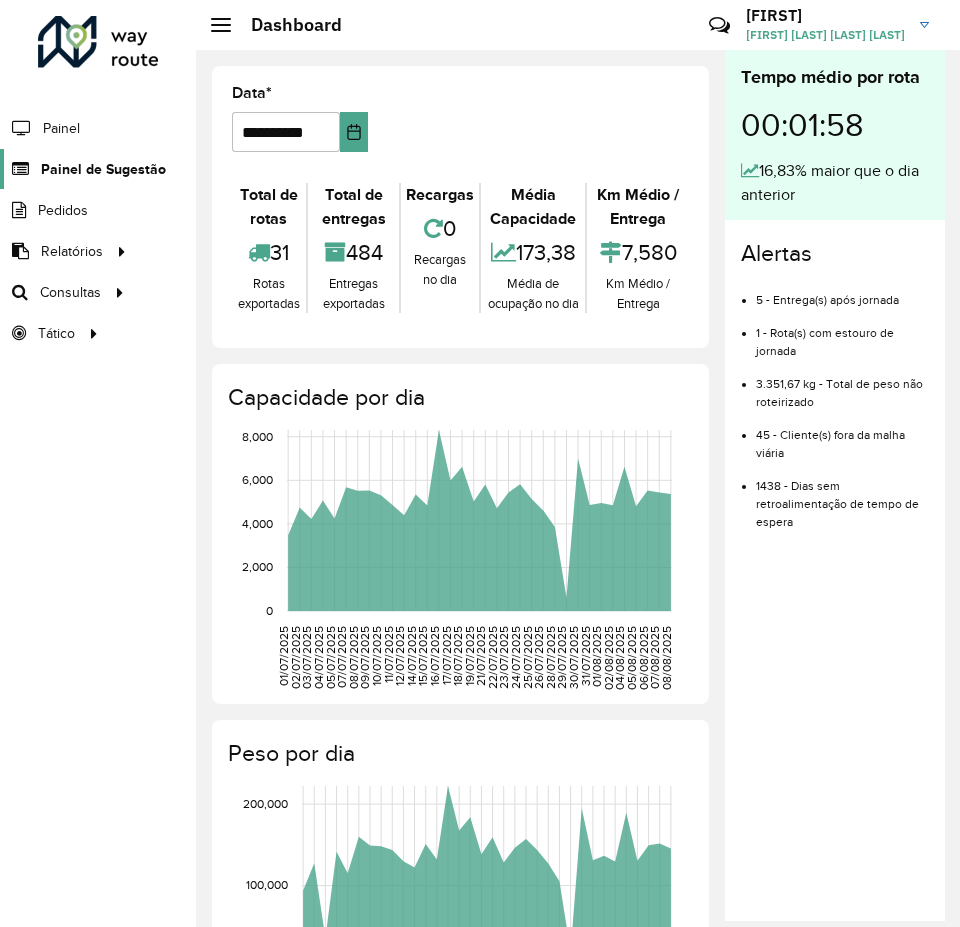 click on "Painel de Sugestão" 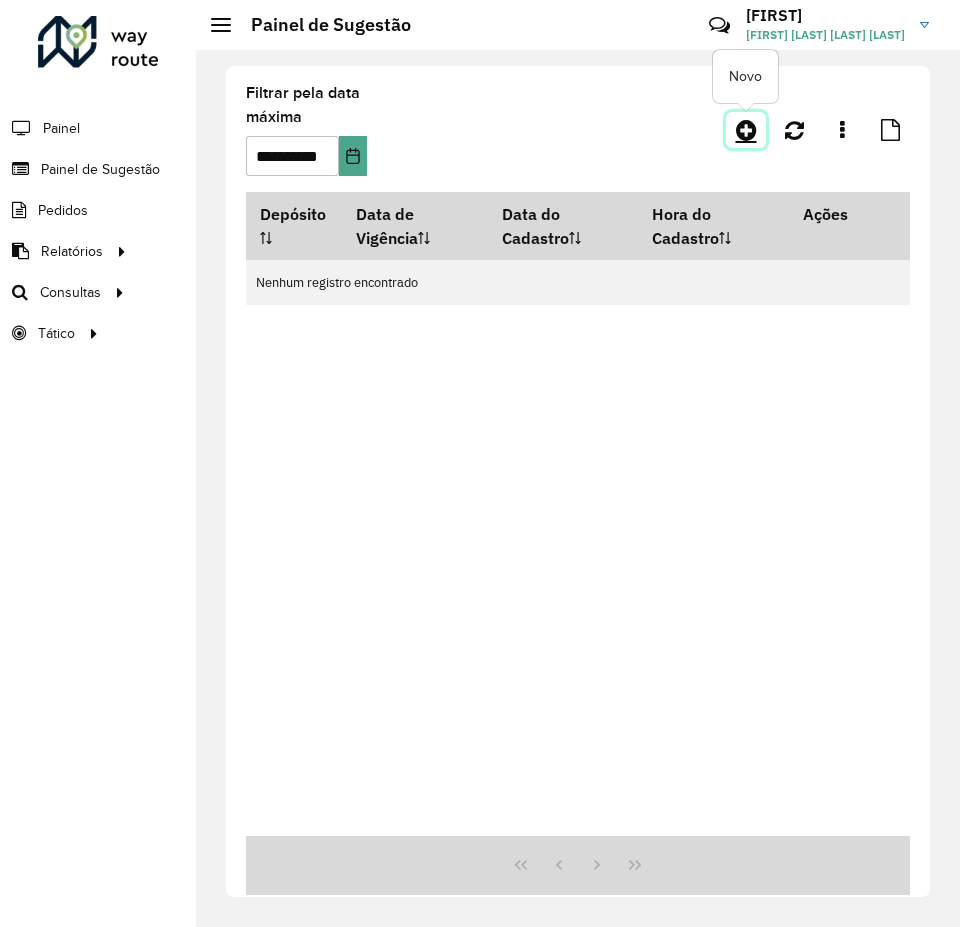 click 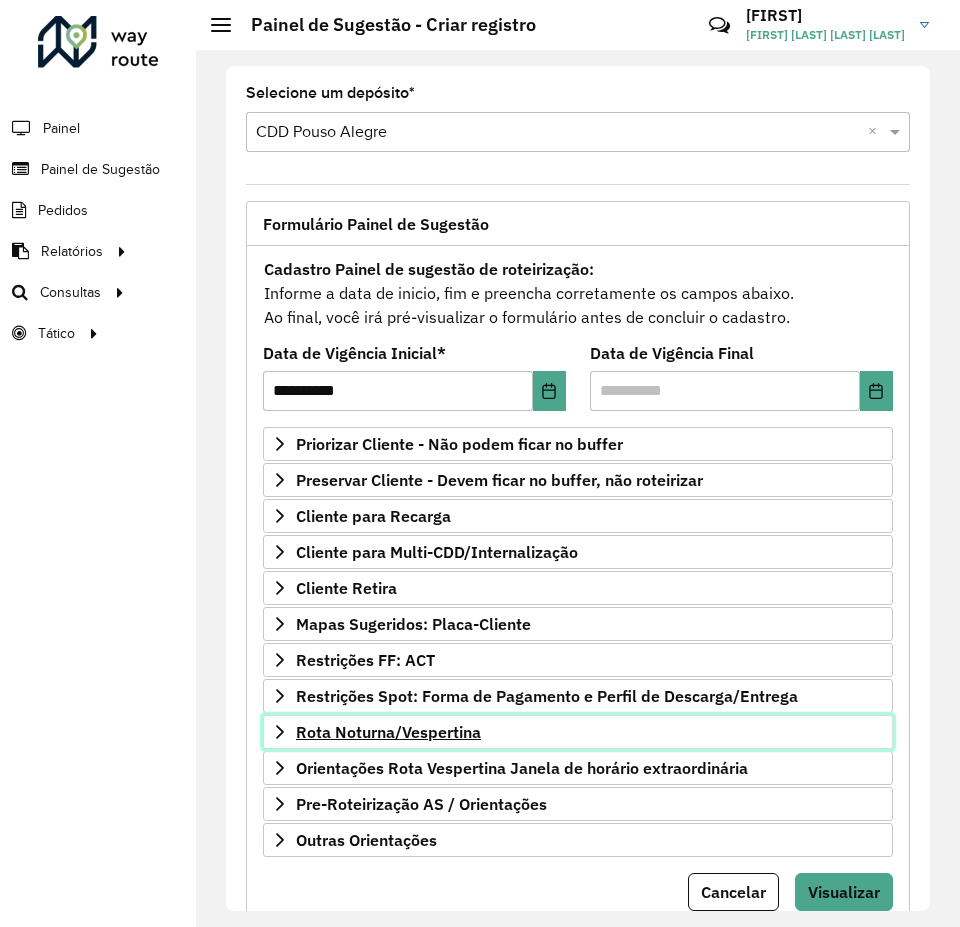click 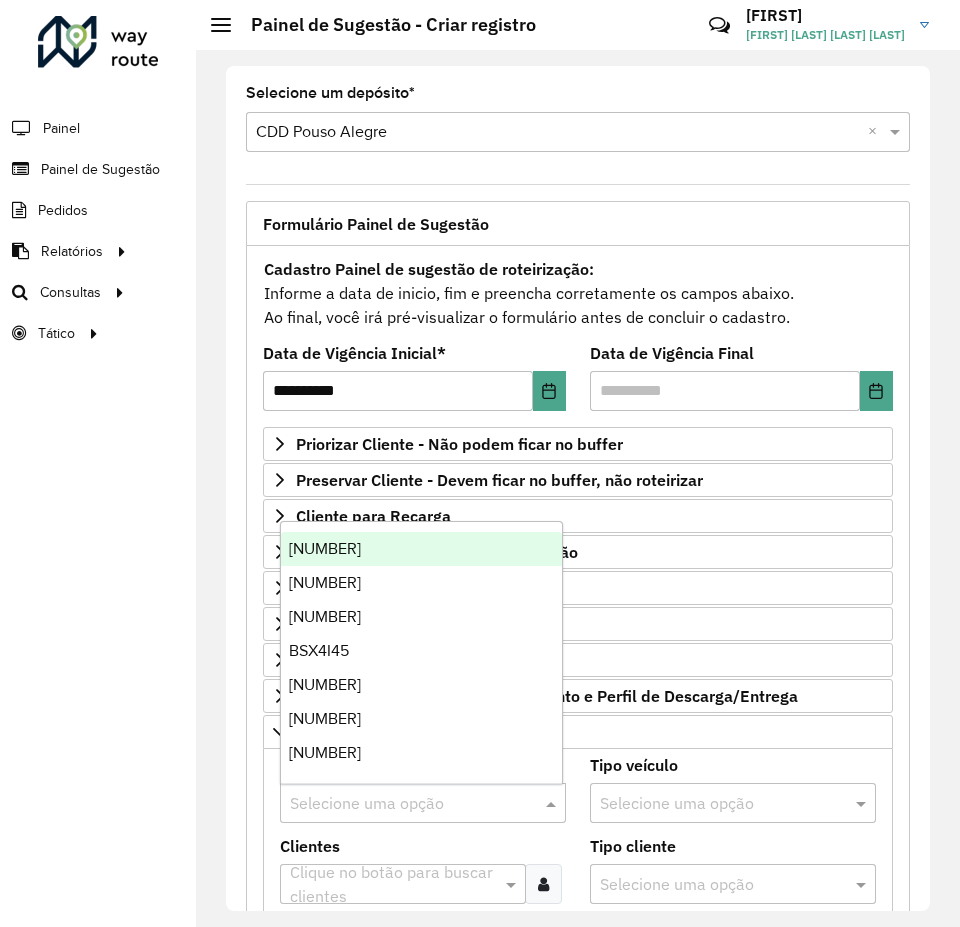 click at bounding box center (403, 804) 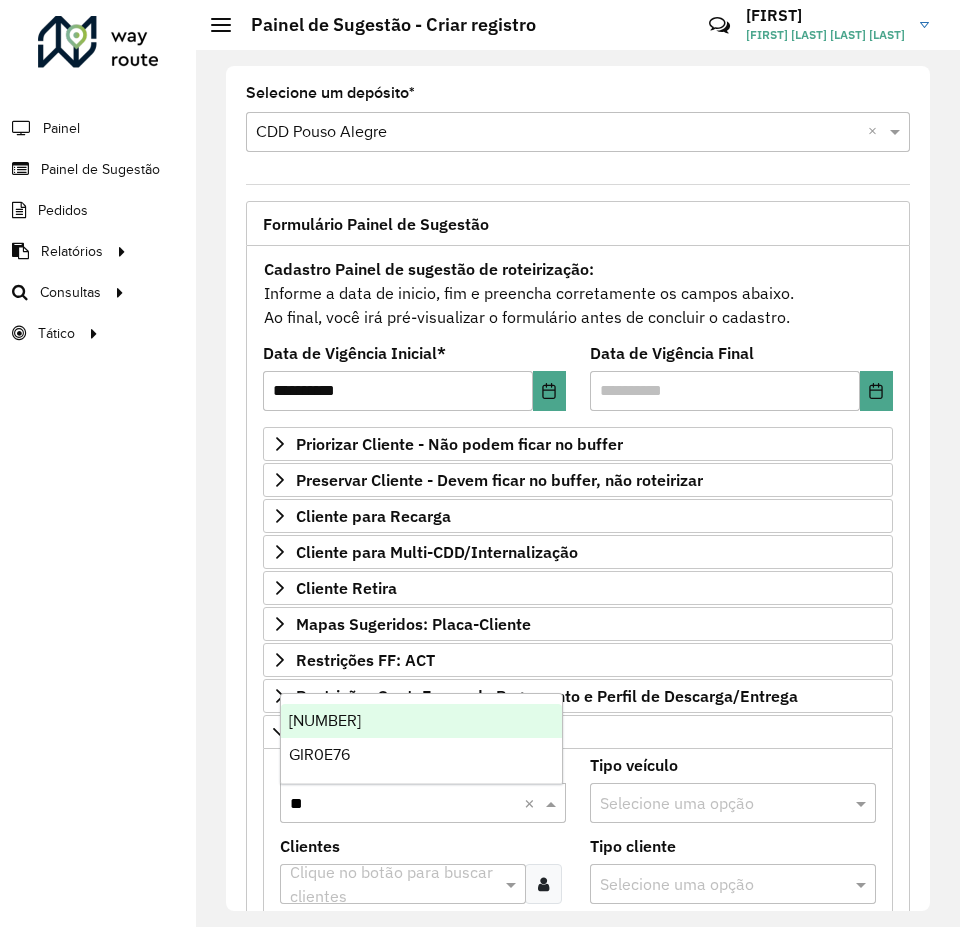 type on "***" 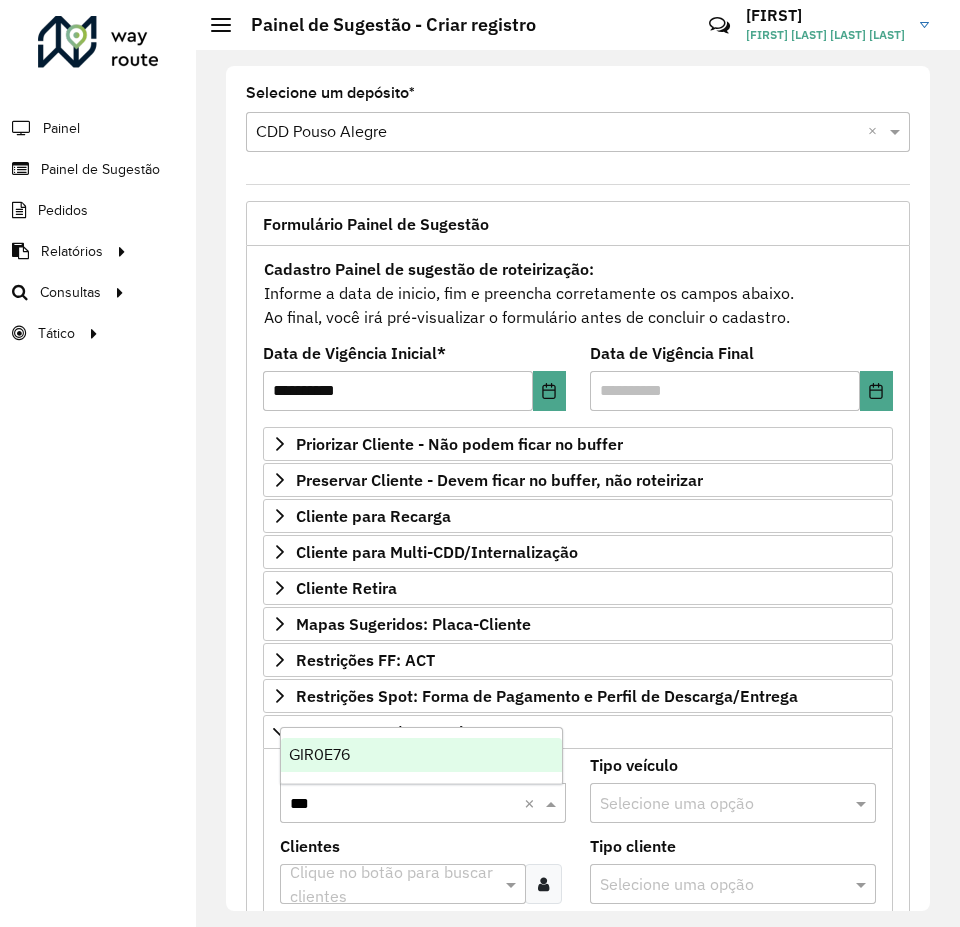 click on "GIR0E76" at bounding box center (319, 754) 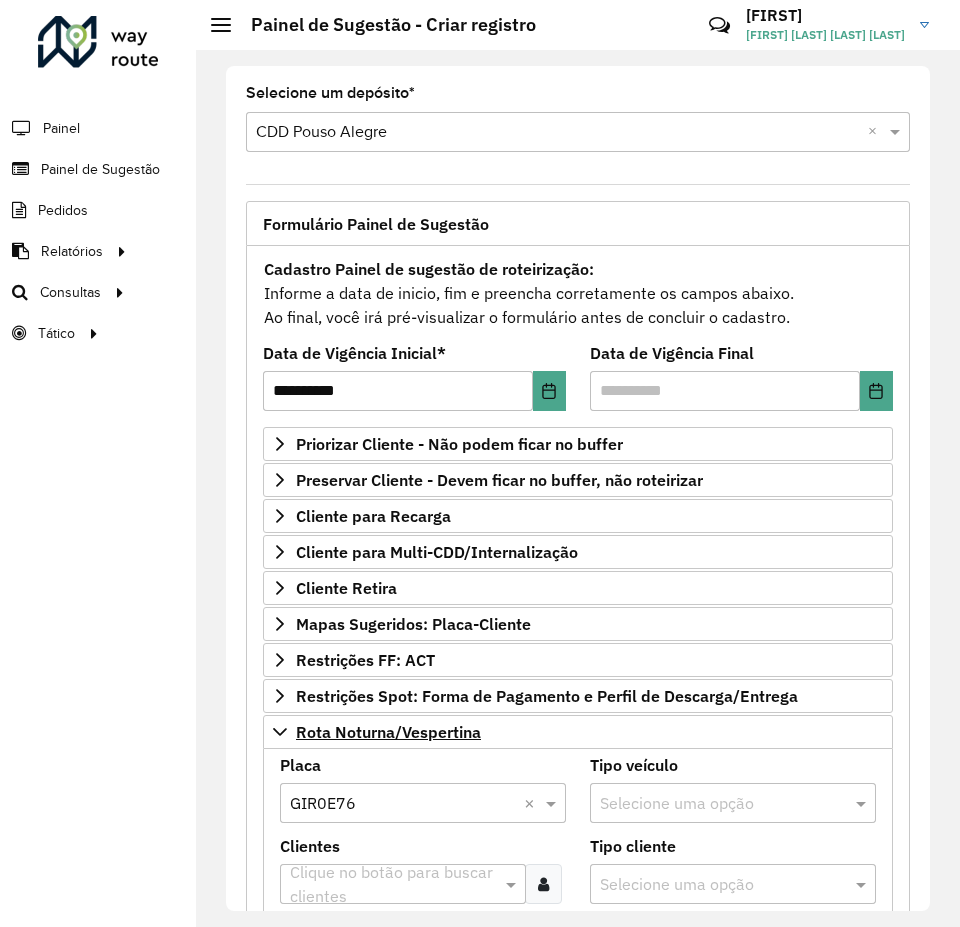 scroll, scrollTop: 400, scrollLeft: 0, axis: vertical 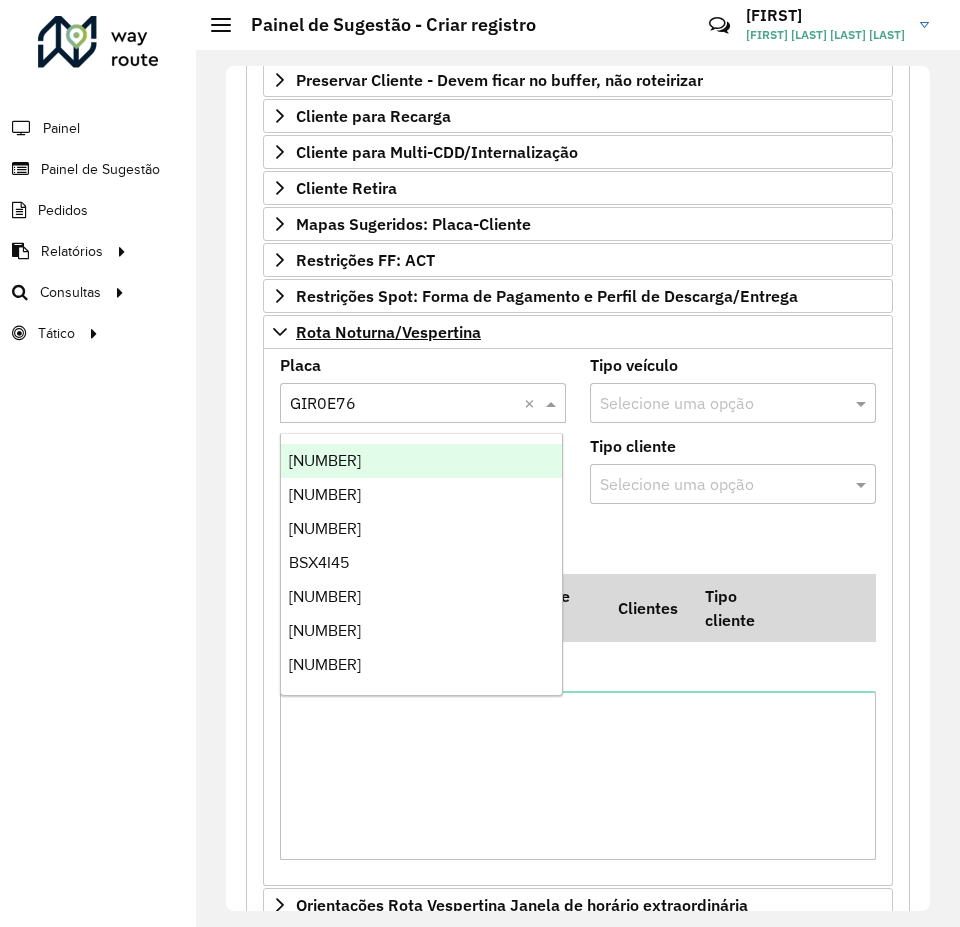 drag, startPoint x: 409, startPoint y: 408, endPoint x: 237, endPoint y: 381, distance: 174.1063 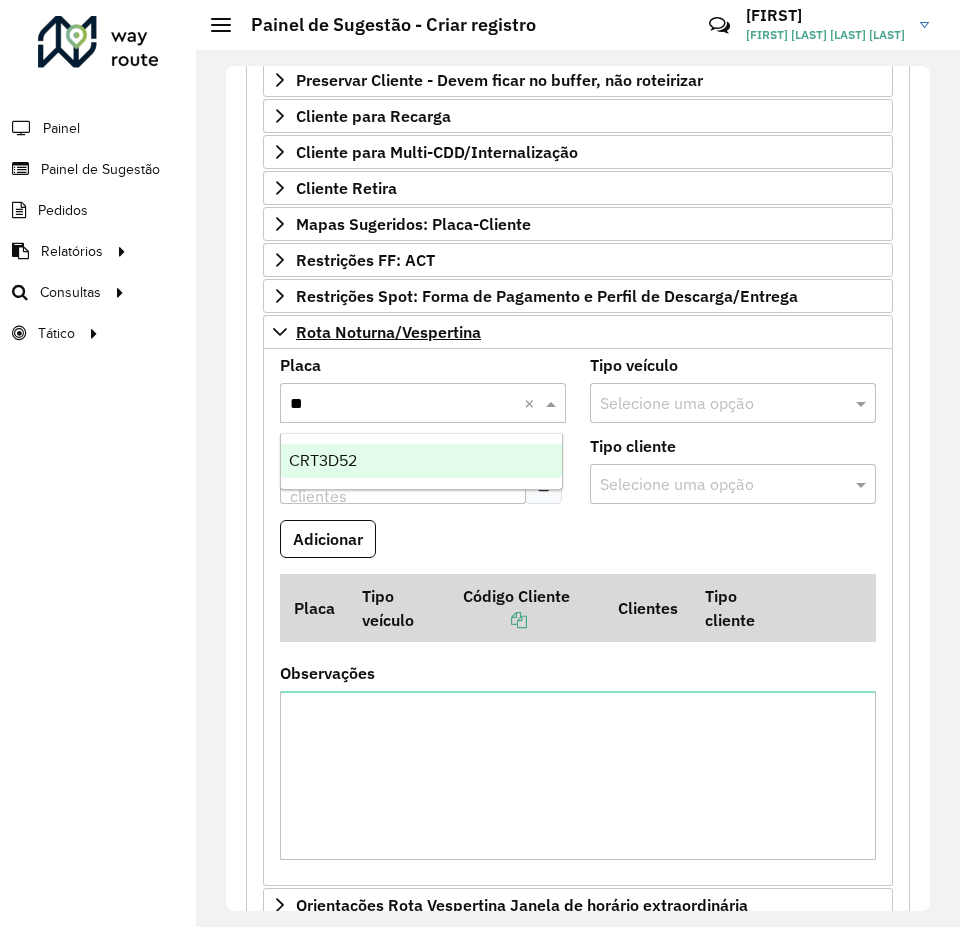 type on "***" 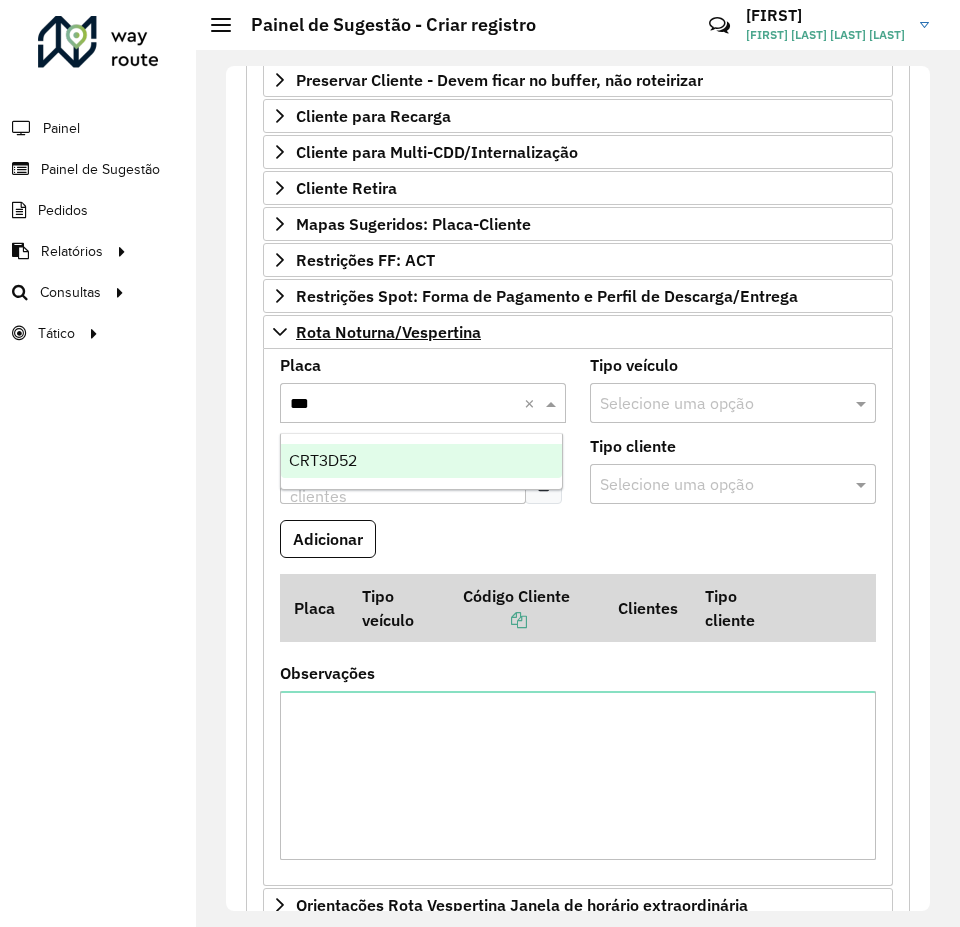 click on "CRT3D52" at bounding box center [323, 460] 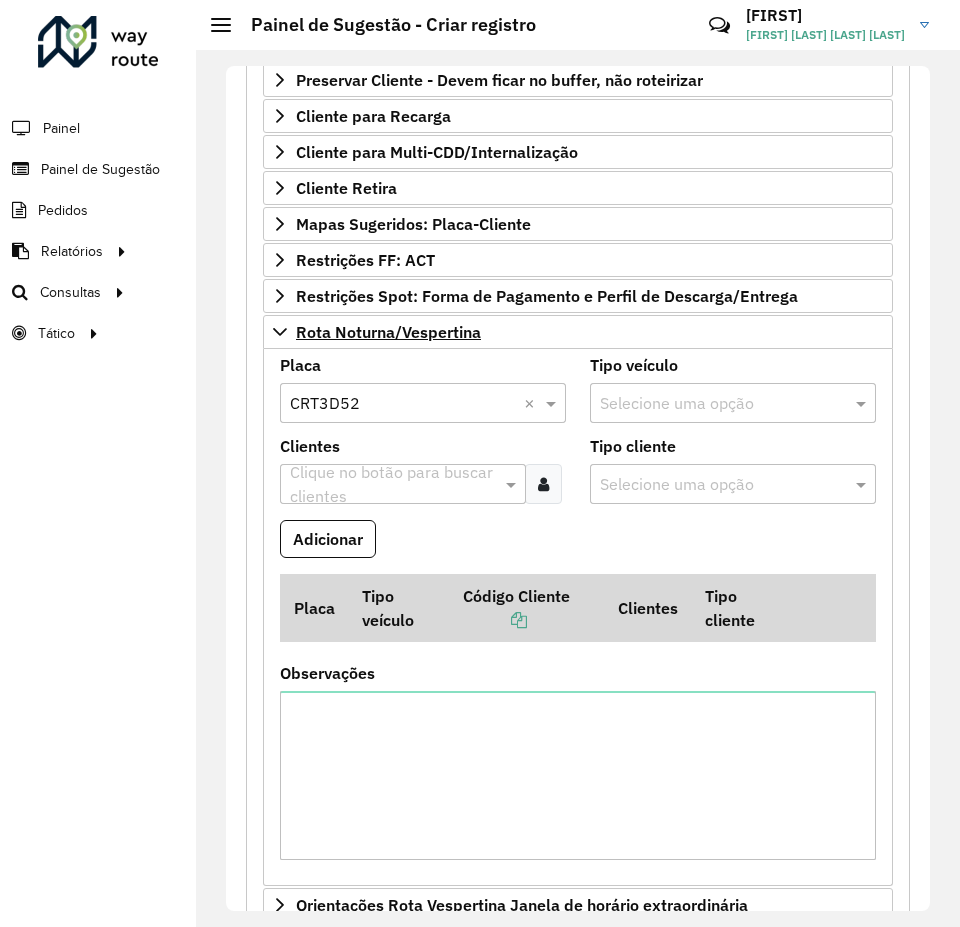 click at bounding box center (543, 484) 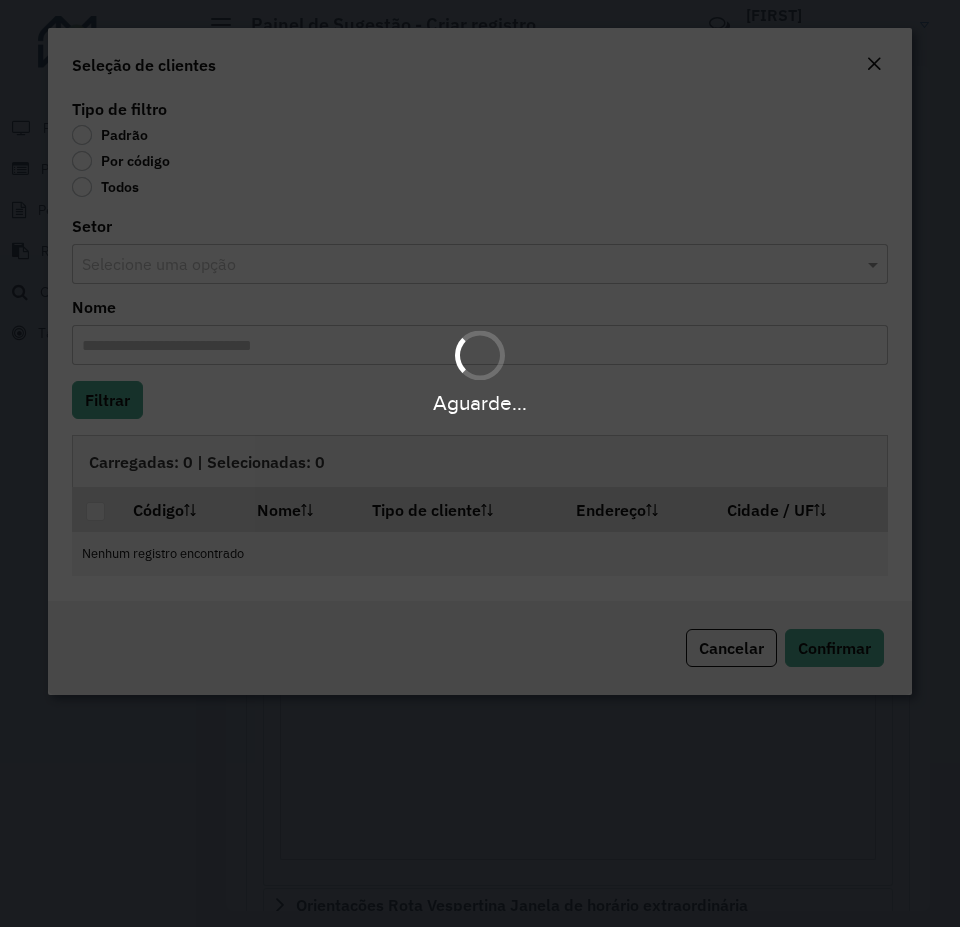click on "Aguarde..." at bounding box center (480, 463) 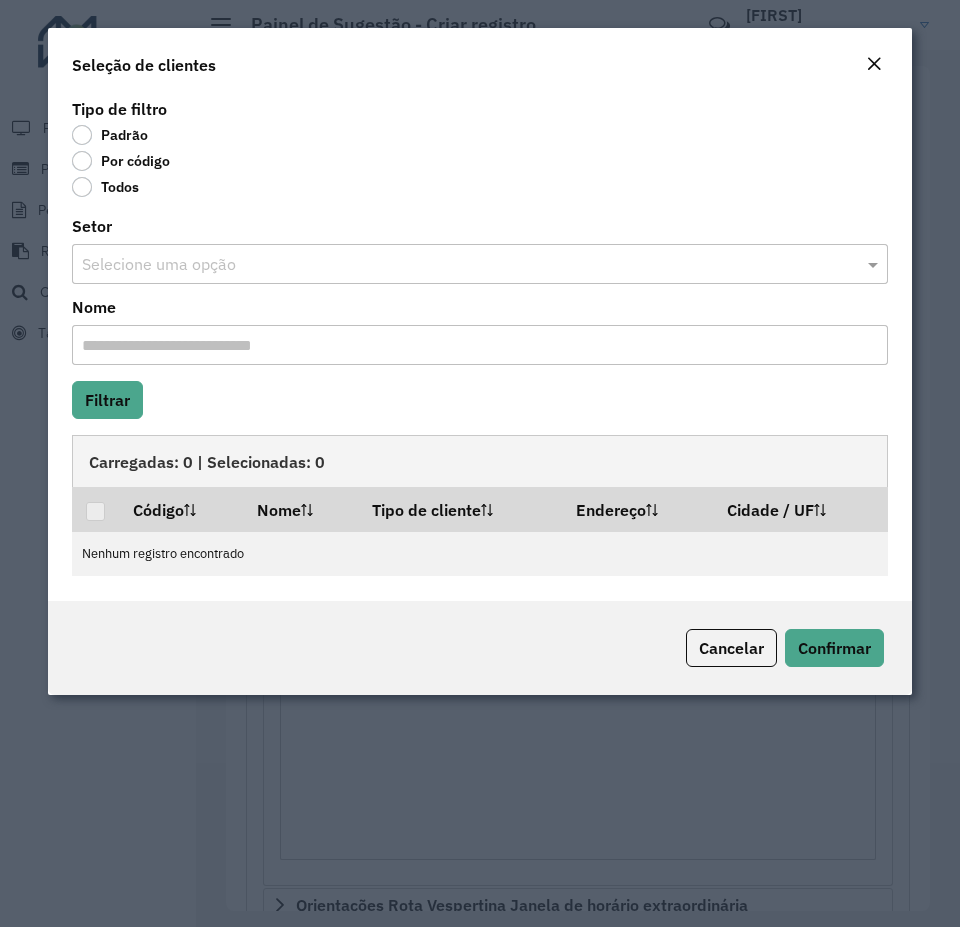click on "Por código" 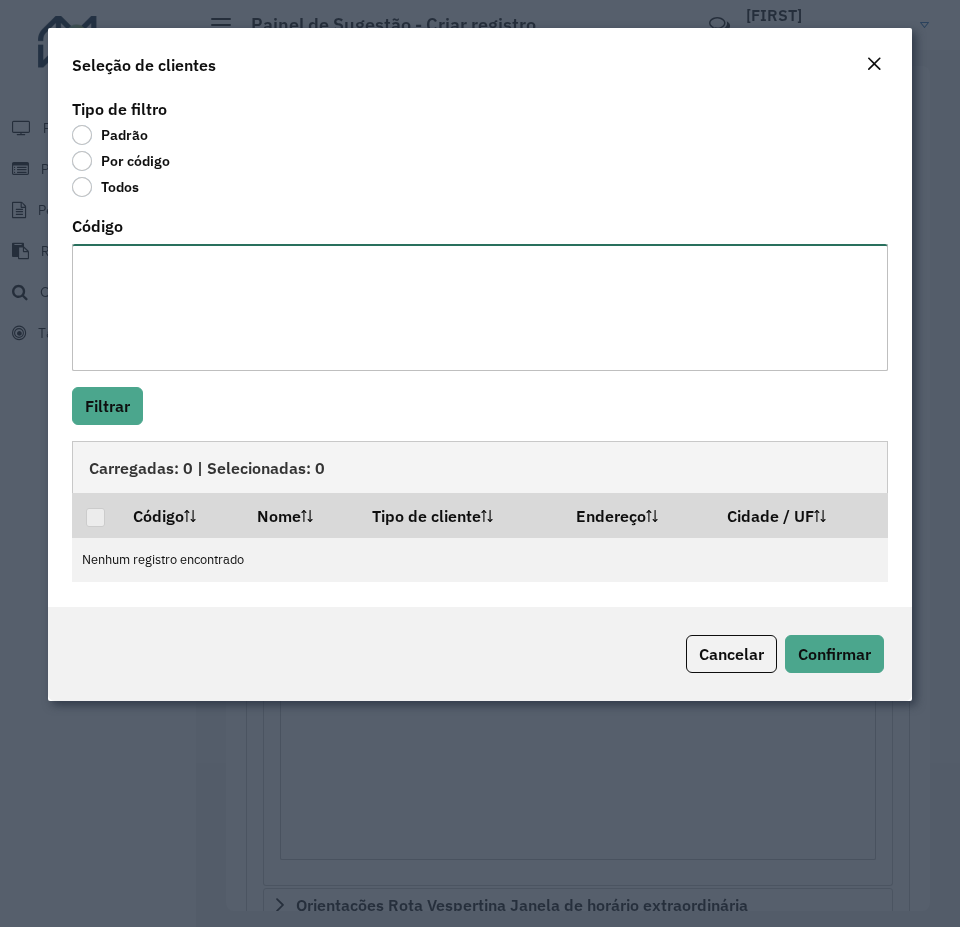 click on "Código" at bounding box center (480, 307) 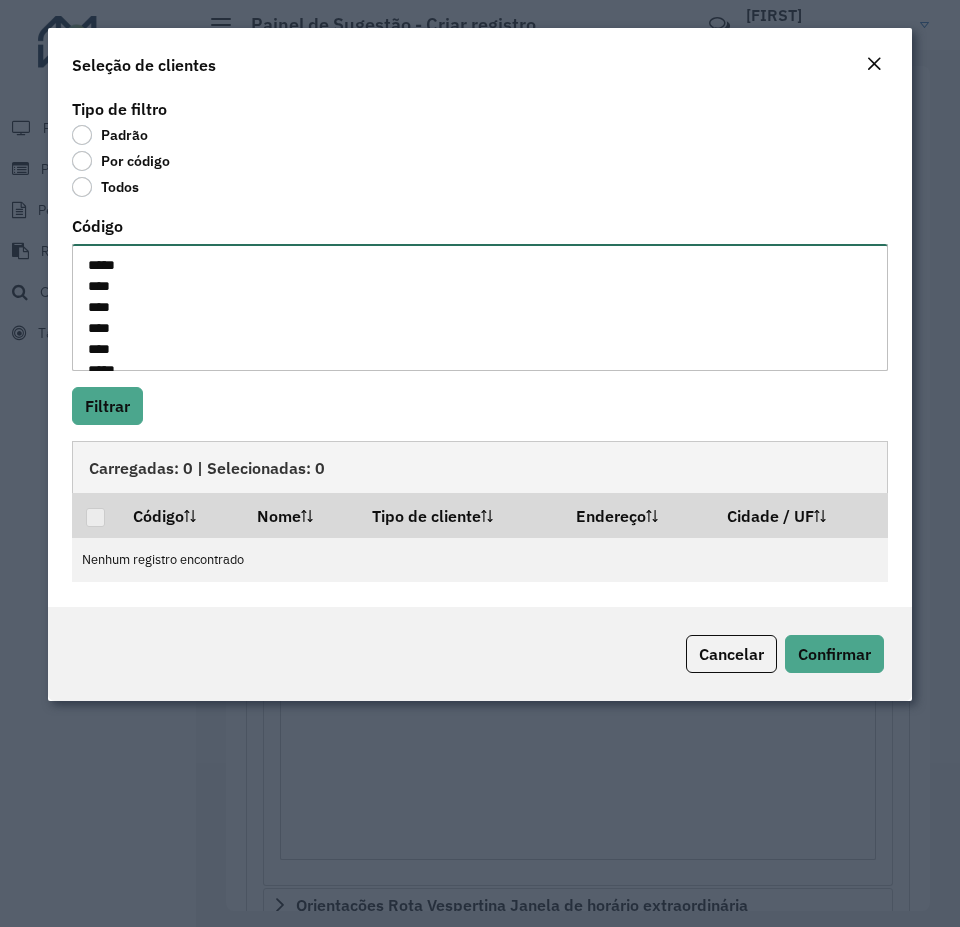 scroll, scrollTop: 197, scrollLeft: 0, axis: vertical 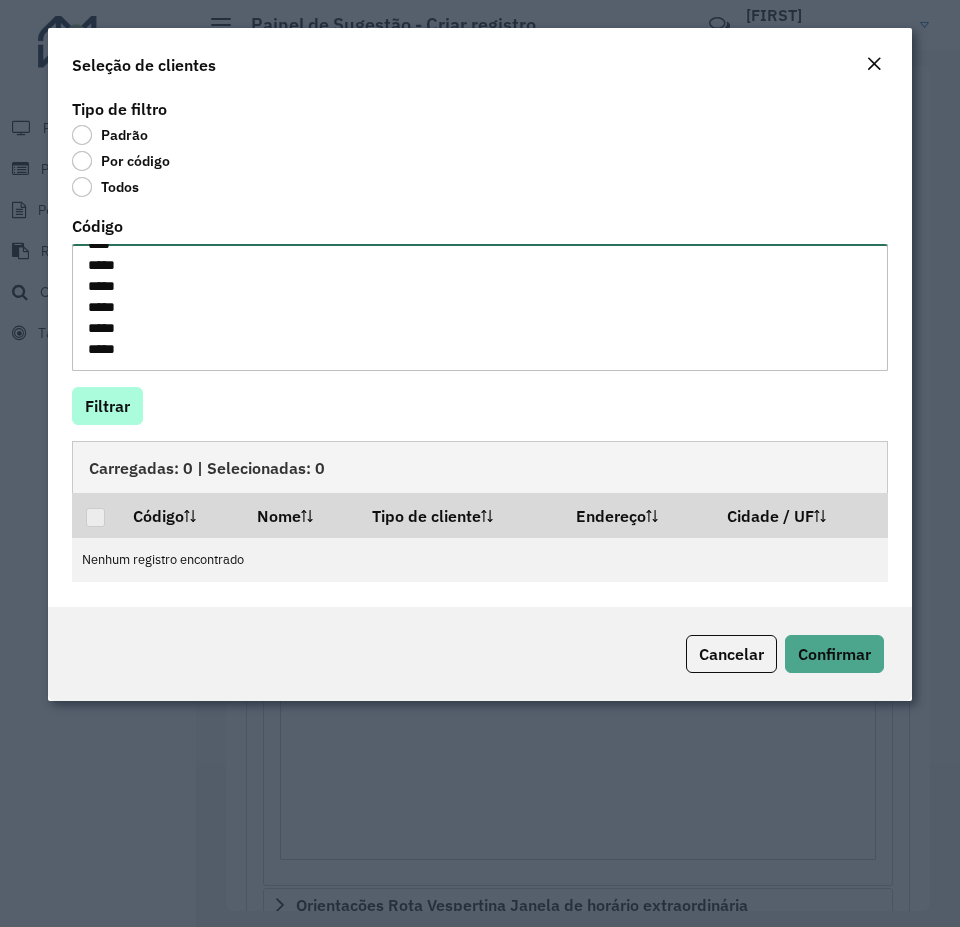 type on "*****
****
****
****
****
*****
****
****
****
*****
*****
*****
*****
****" 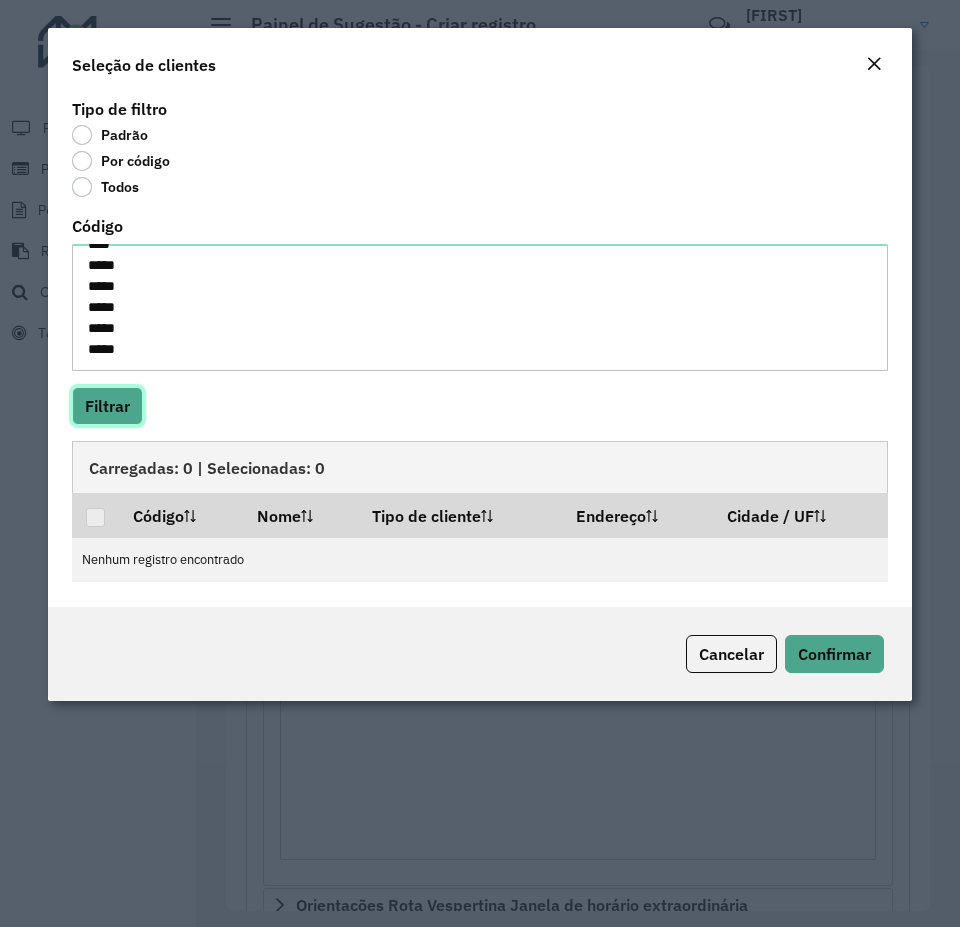 click on "Filtrar" 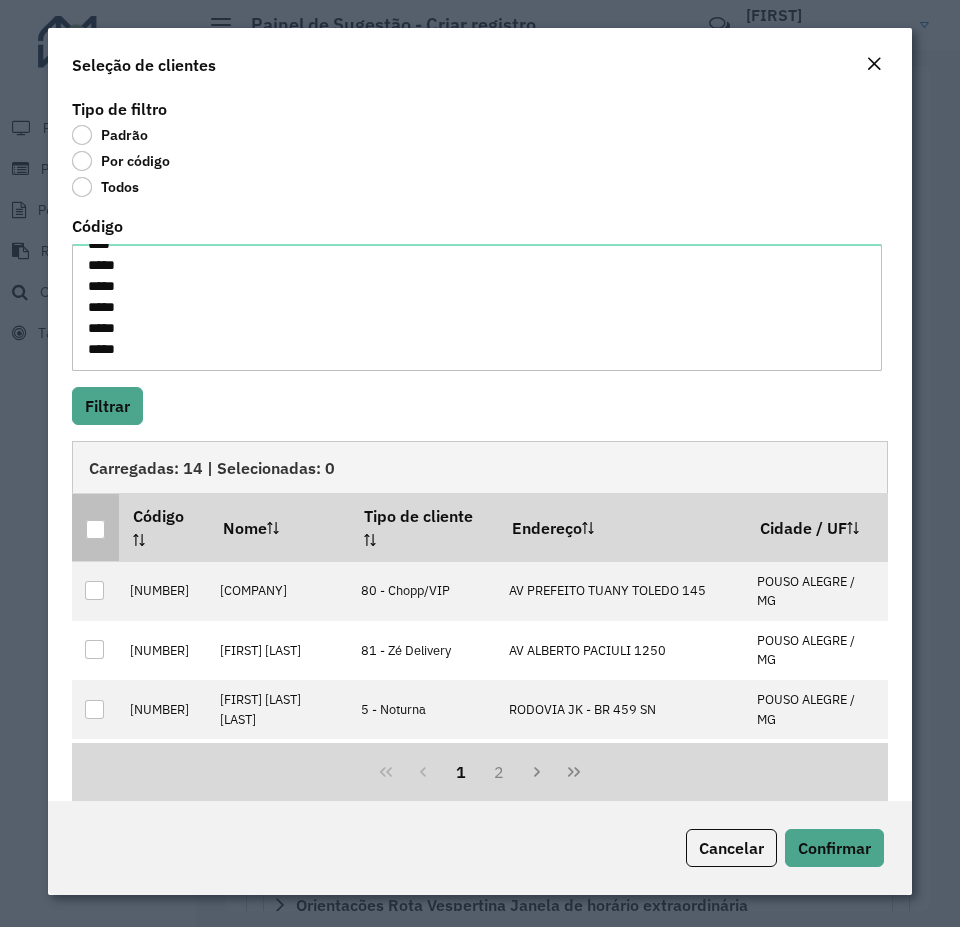 click at bounding box center [95, 529] 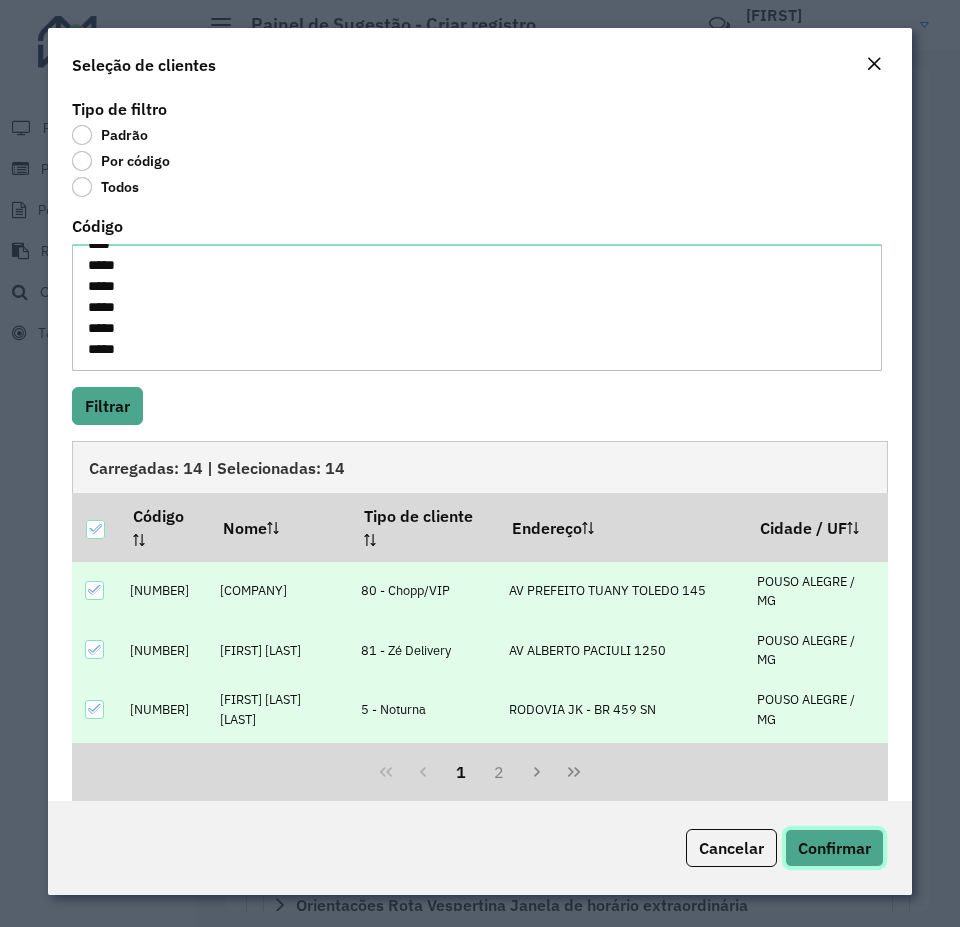 click on "Confirmar" 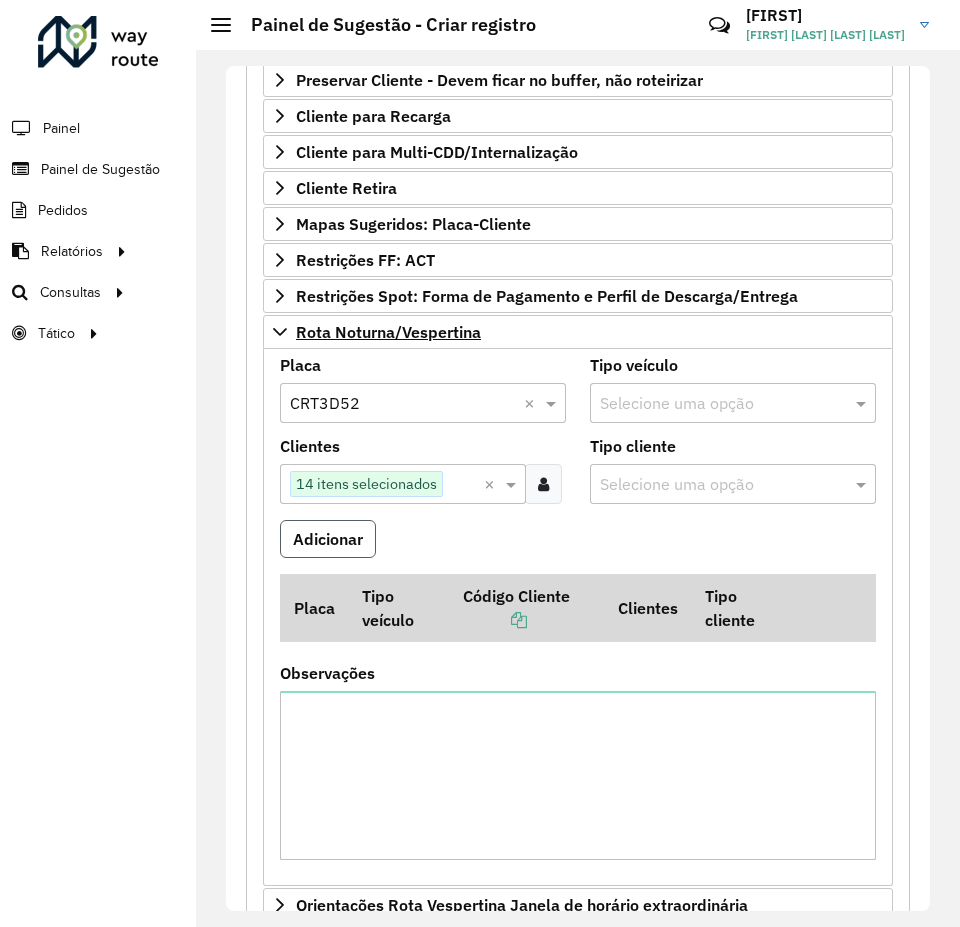 click on "Adicionar" at bounding box center [328, 539] 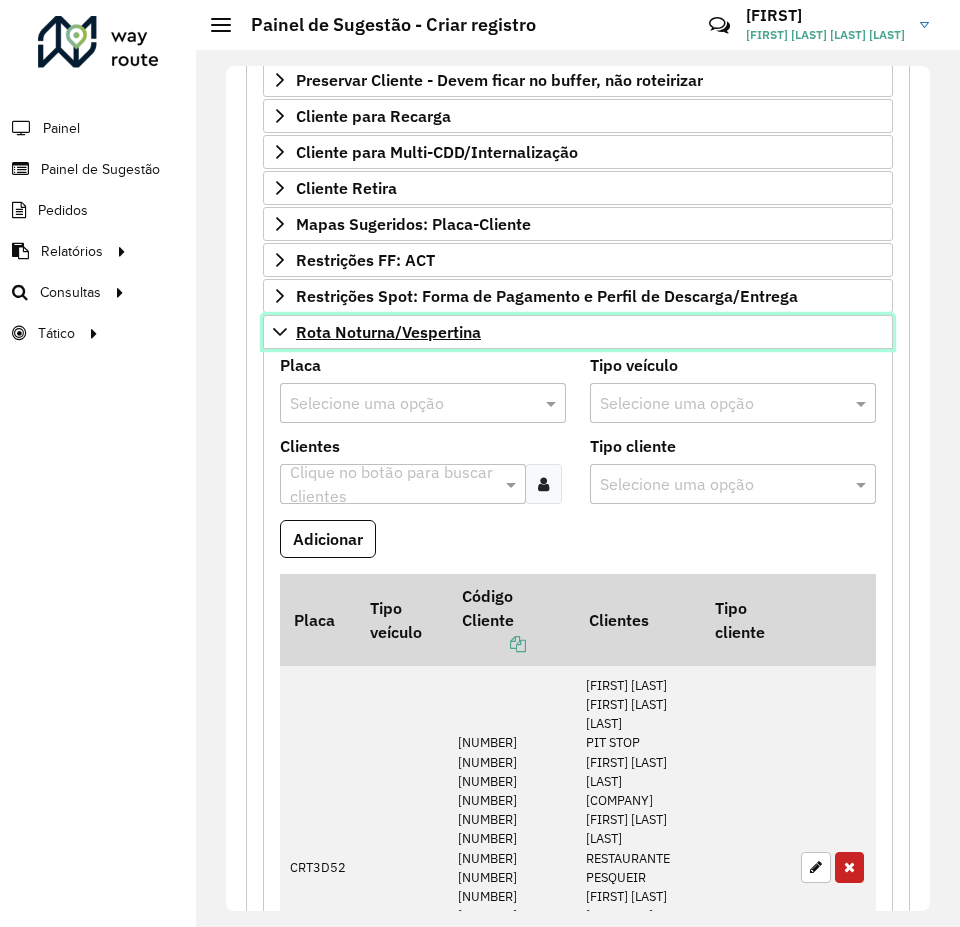 click 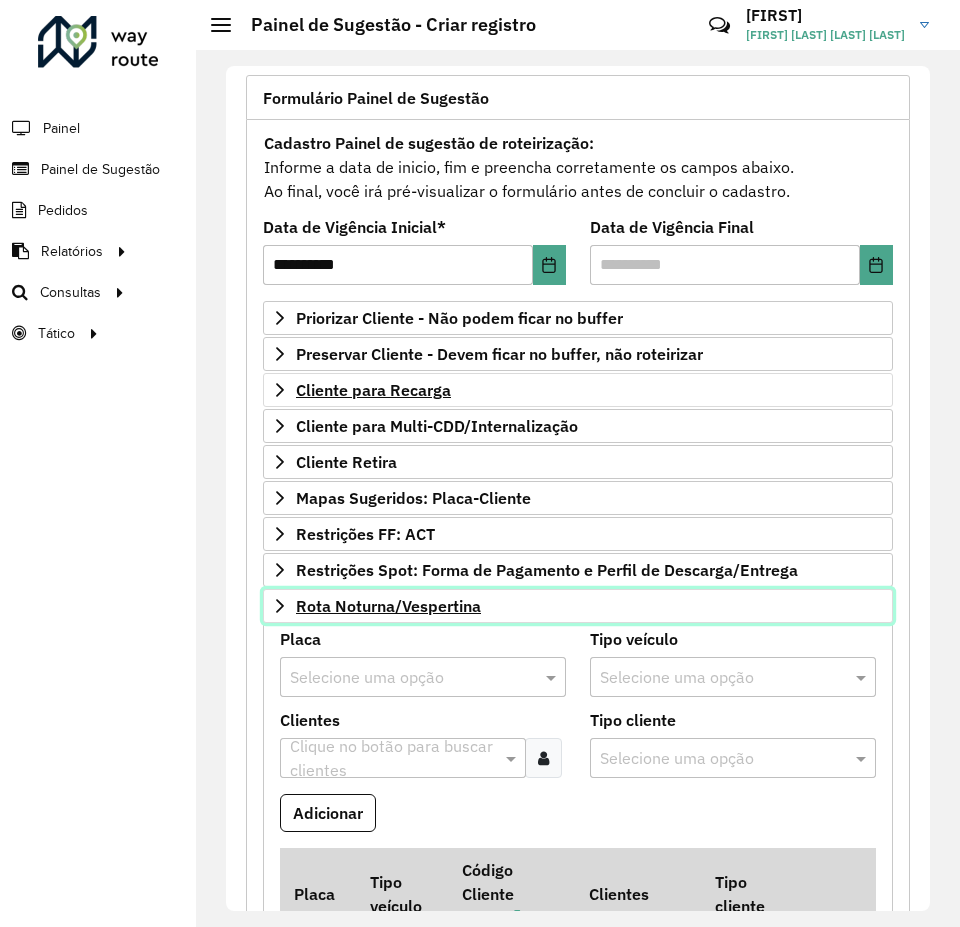 scroll, scrollTop: 70, scrollLeft: 0, axis: vertical 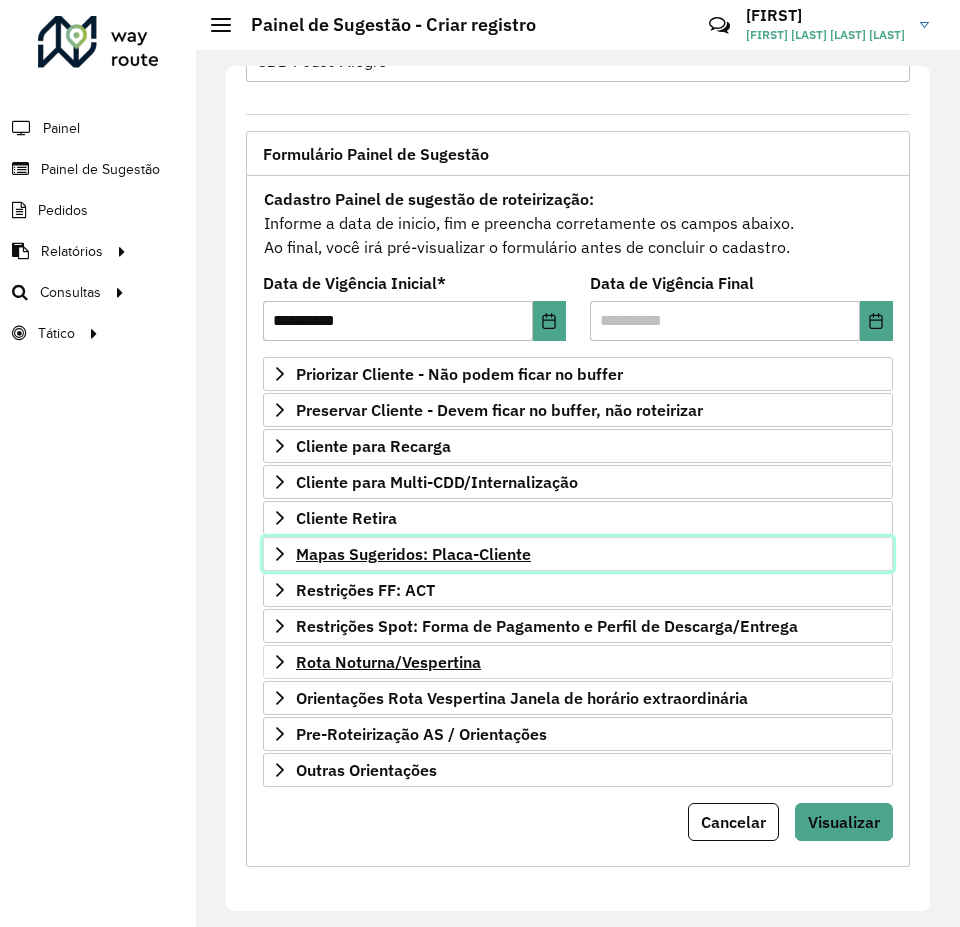 click 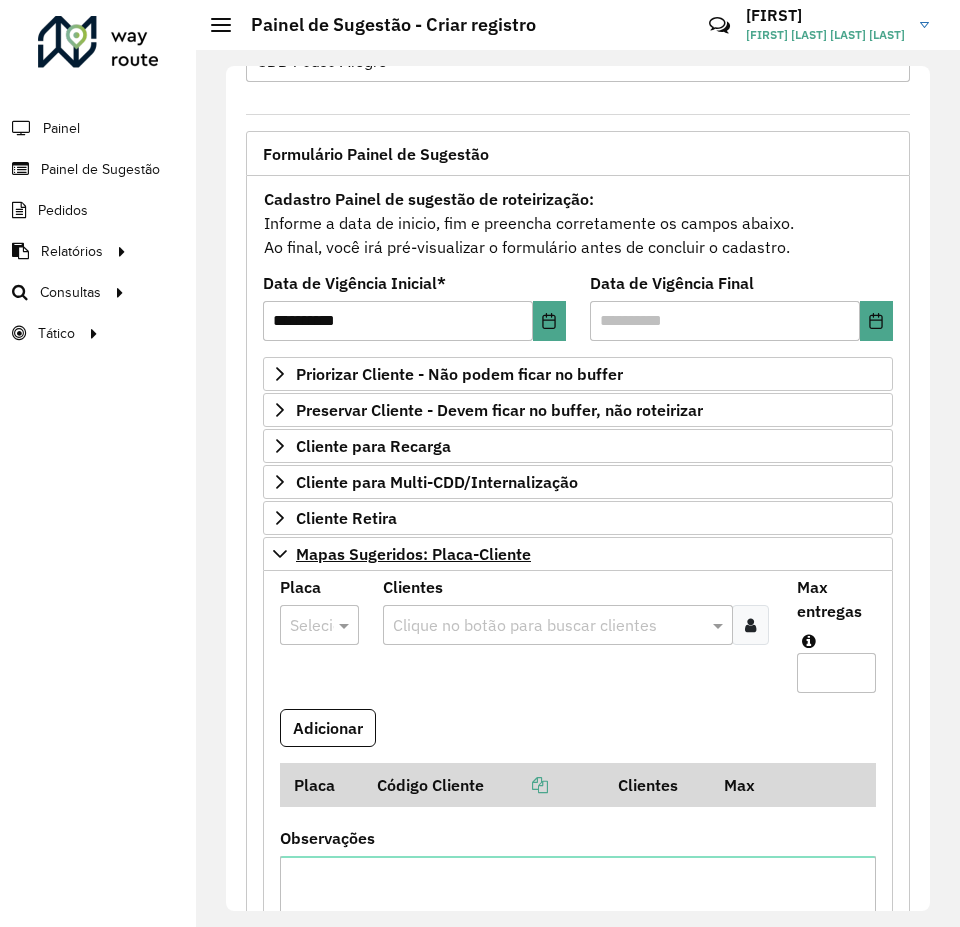 click at bounding box center (319, 625) 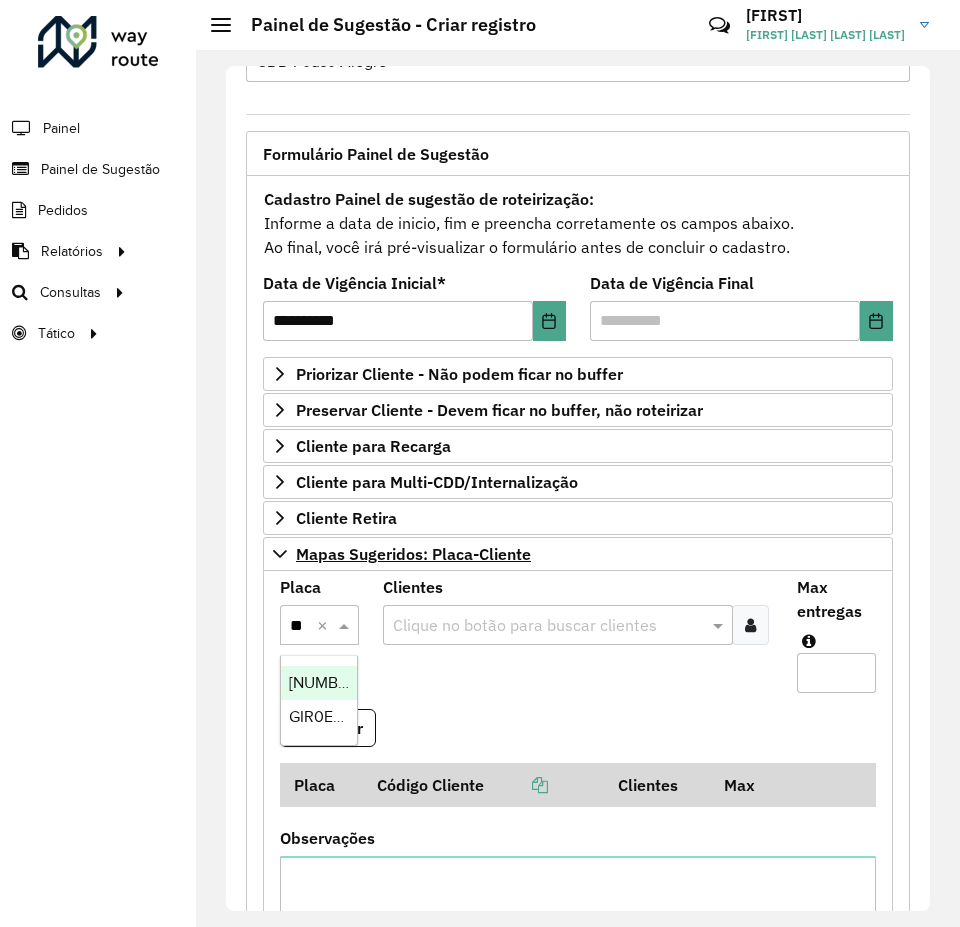 type on "***" 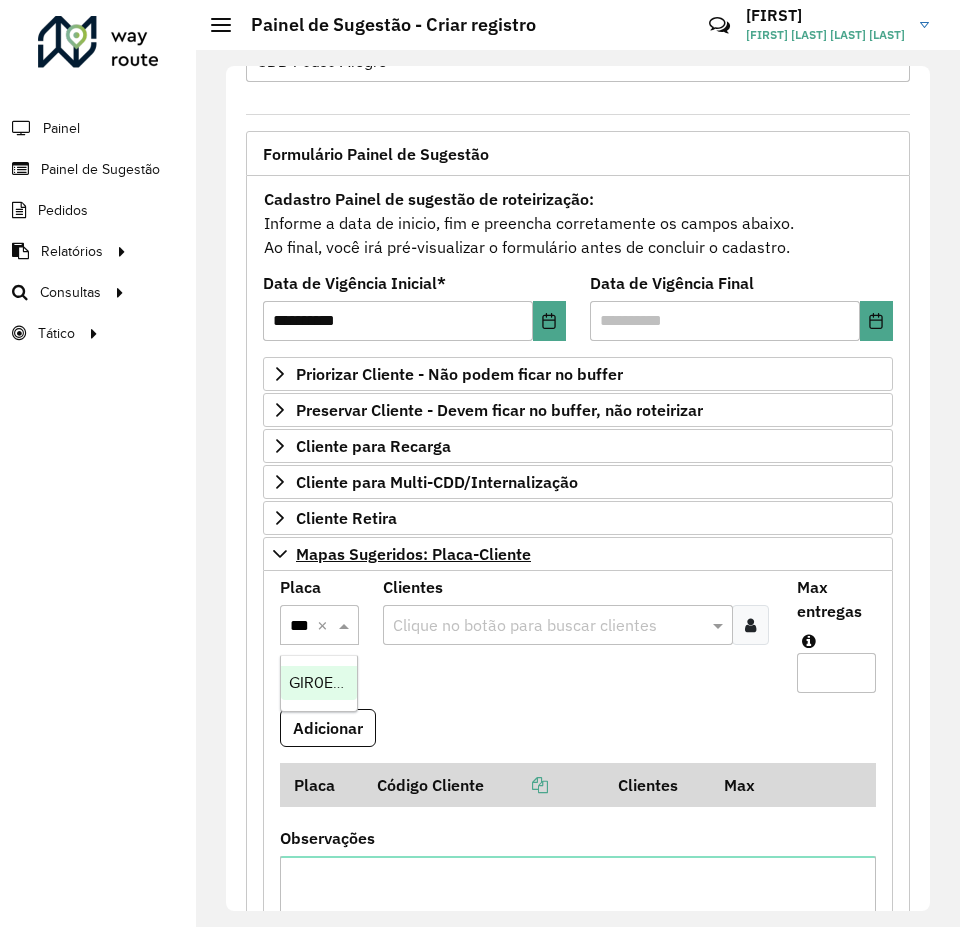 drag, startPoint x: 322, startPoint y: 674, endPoint x: 596, endPoint y: 619, distance: 279.46558 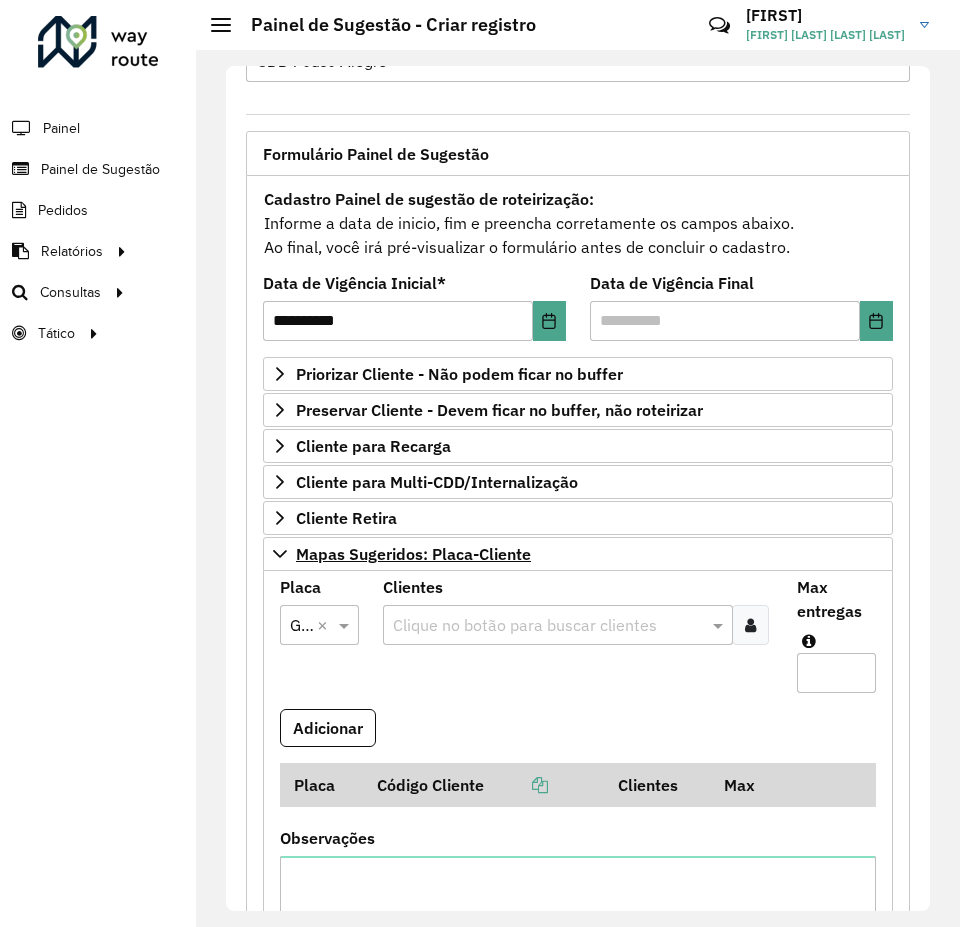 click at bounding box center (750, 625) 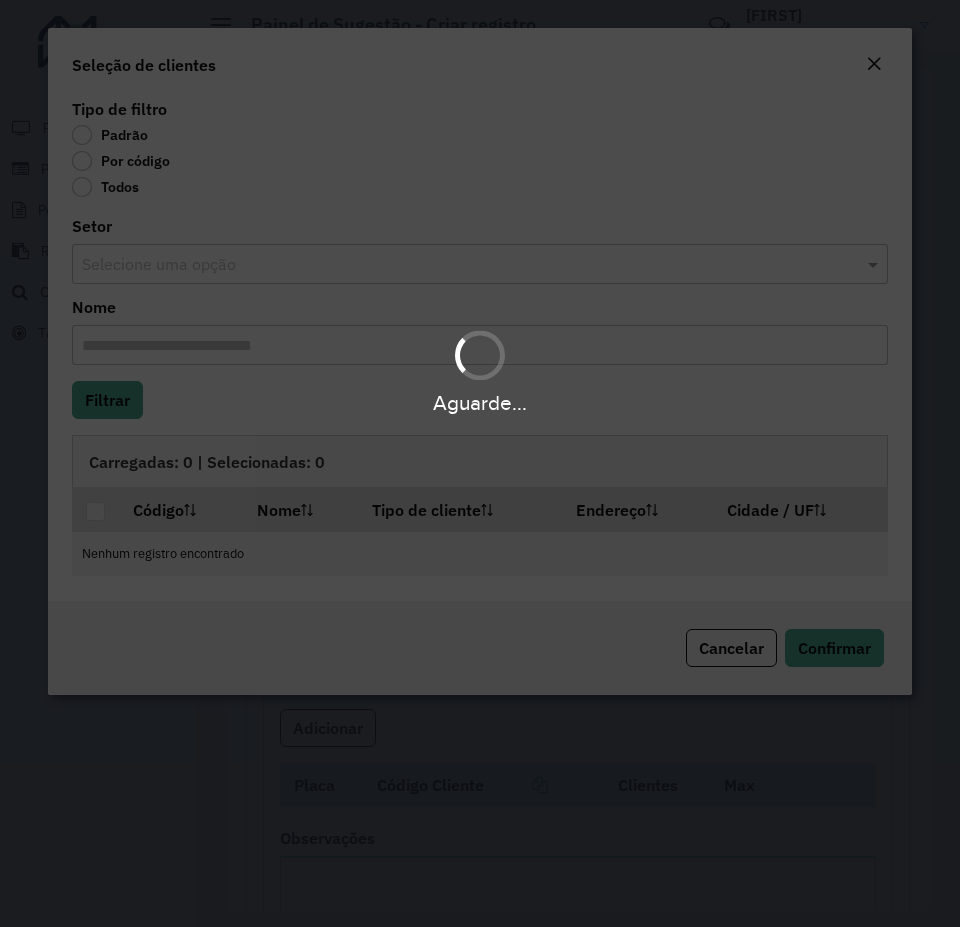 click on "Aguarde..." at bounding box center [480, 463] 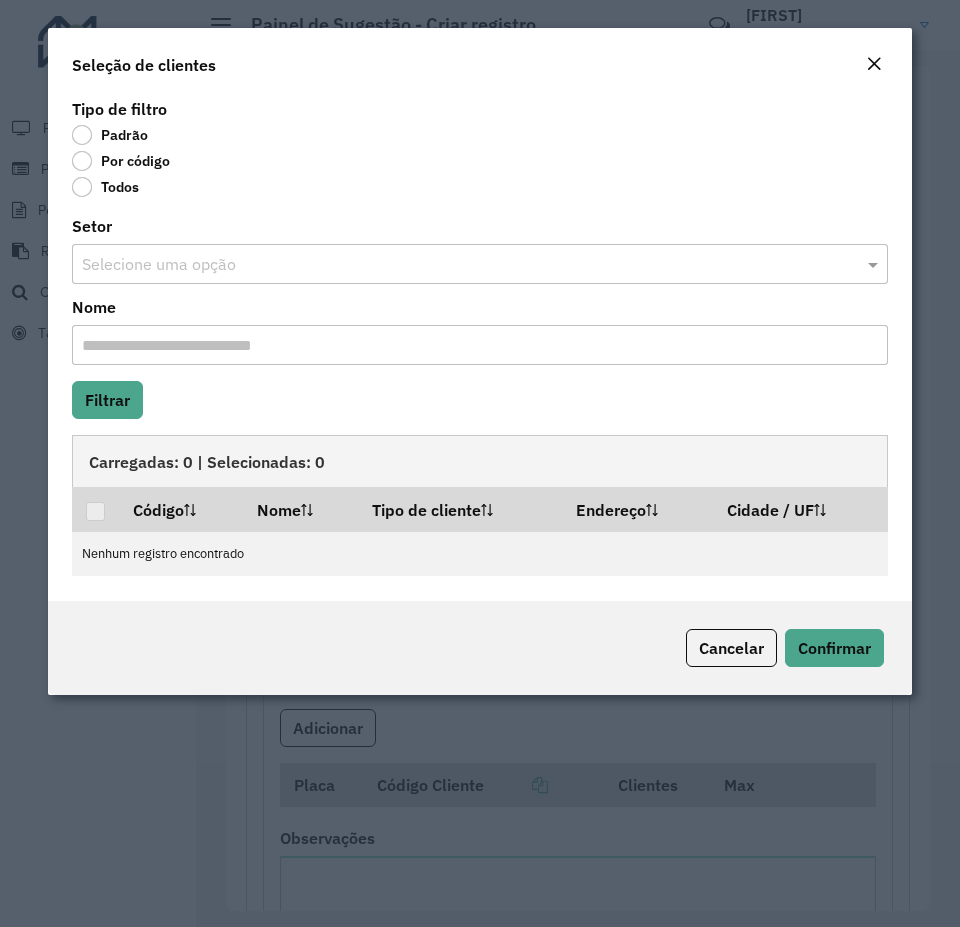click on "Por código" 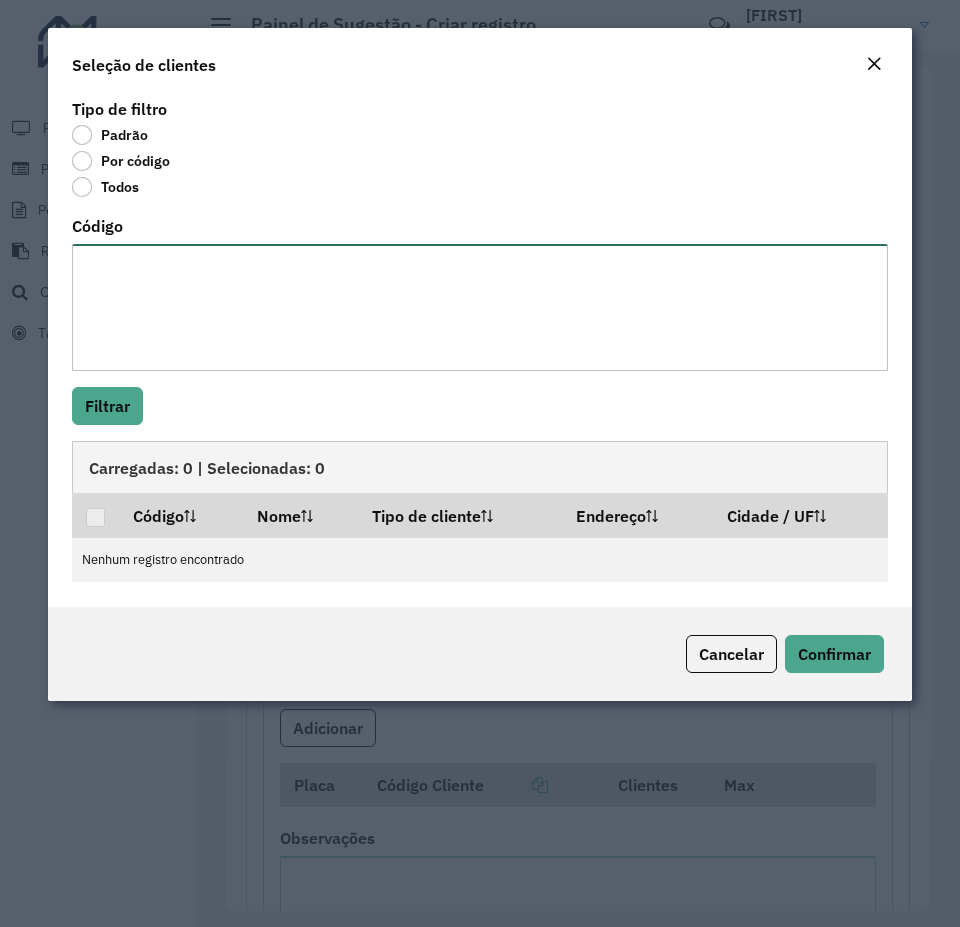 click on "Código" at bounding box center (480, 307) 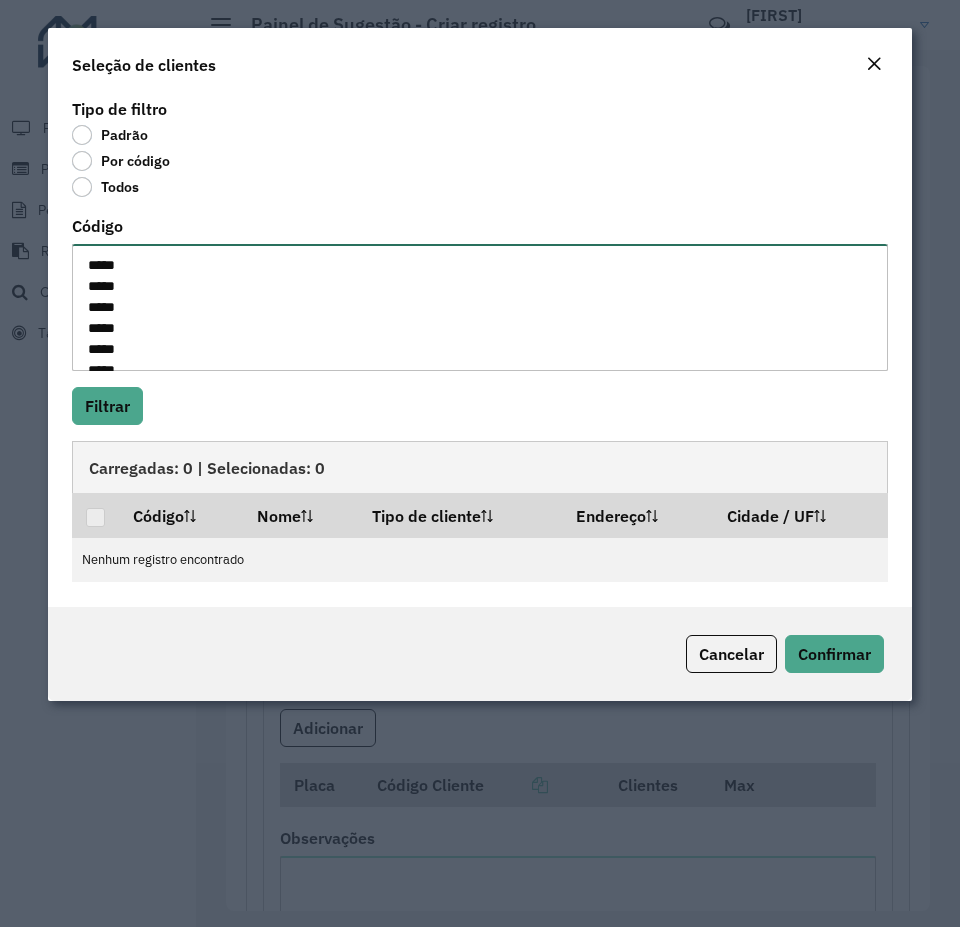 scroll, scrollTop: 197, scrollLeft: 0, axis: vertical 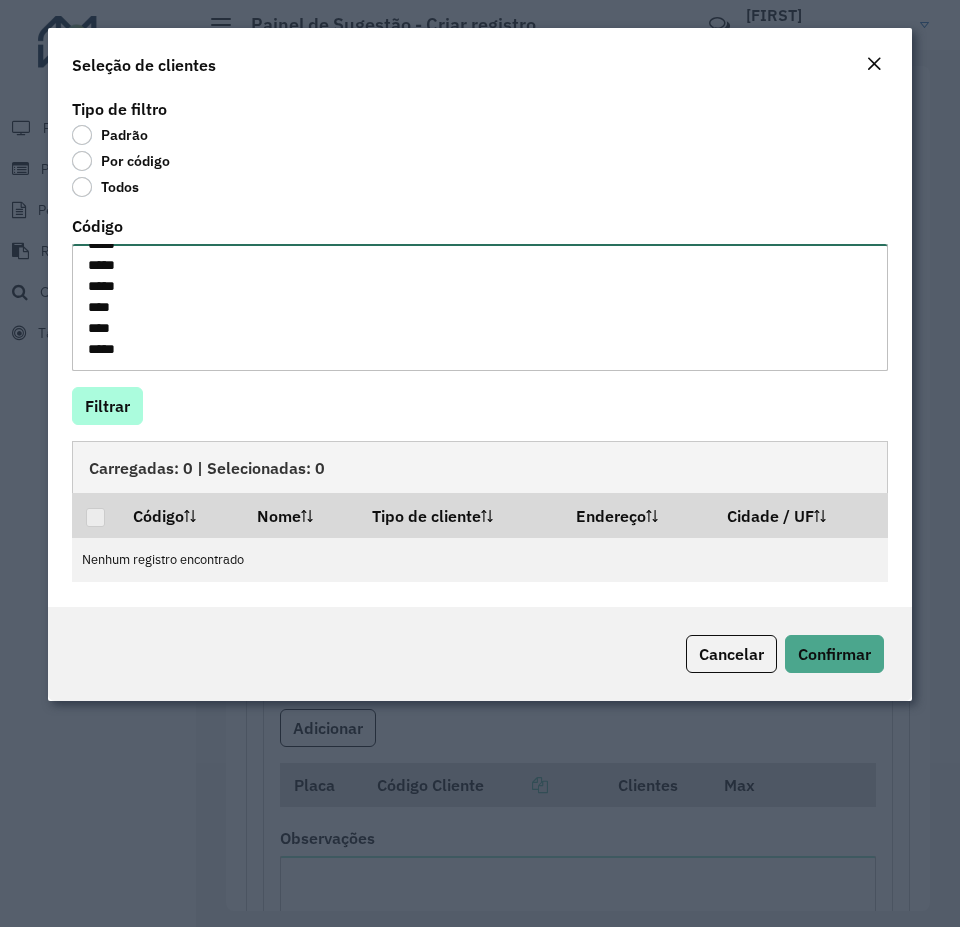 type on "*****
*****
*****
*****
*****
*****
*****
*****
*****
*****
*****
****
****
****" 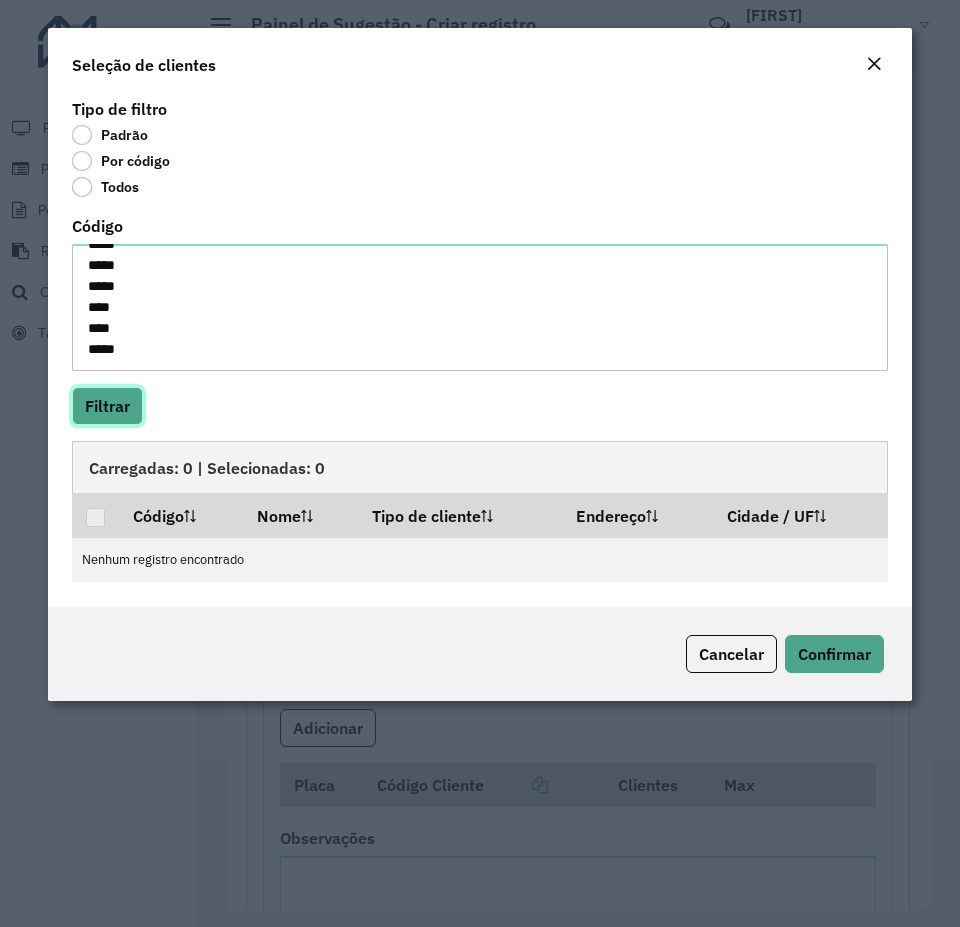 click on "Filtrar" 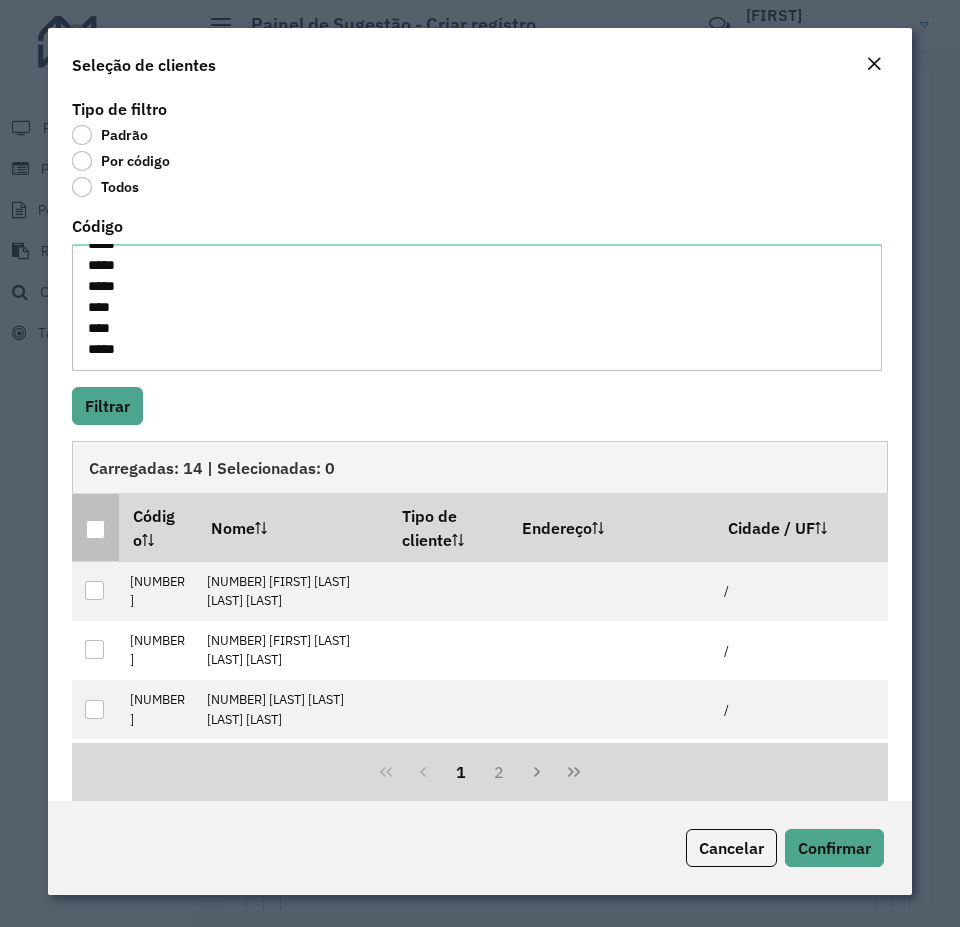 click at bounding box center (95, 529) 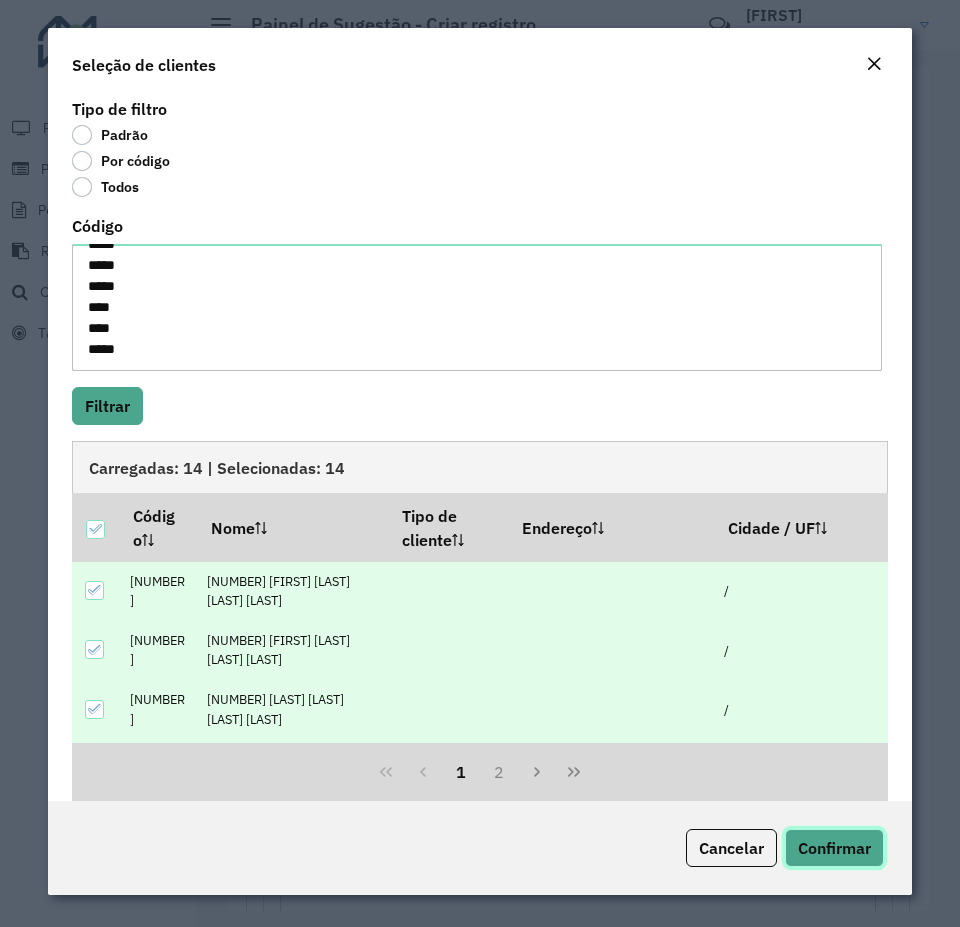 click on "Confirmar" 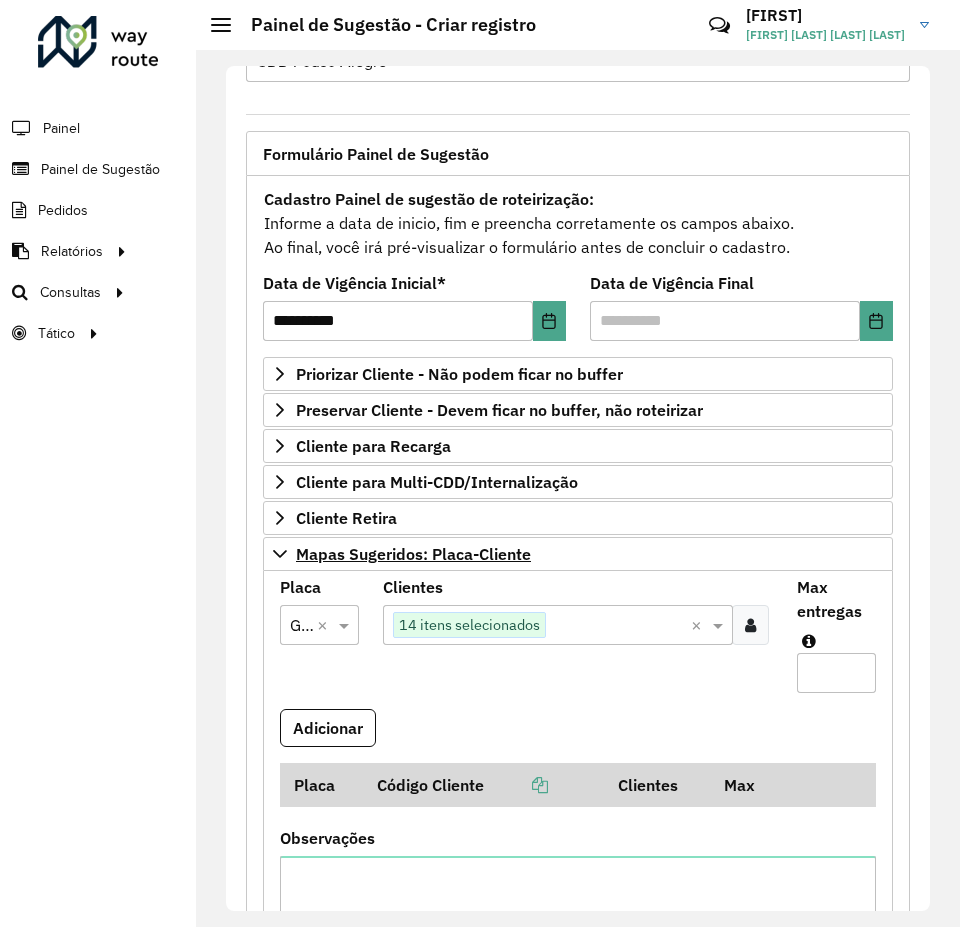 click on "Max entregas" at bounding box center [836, 673] 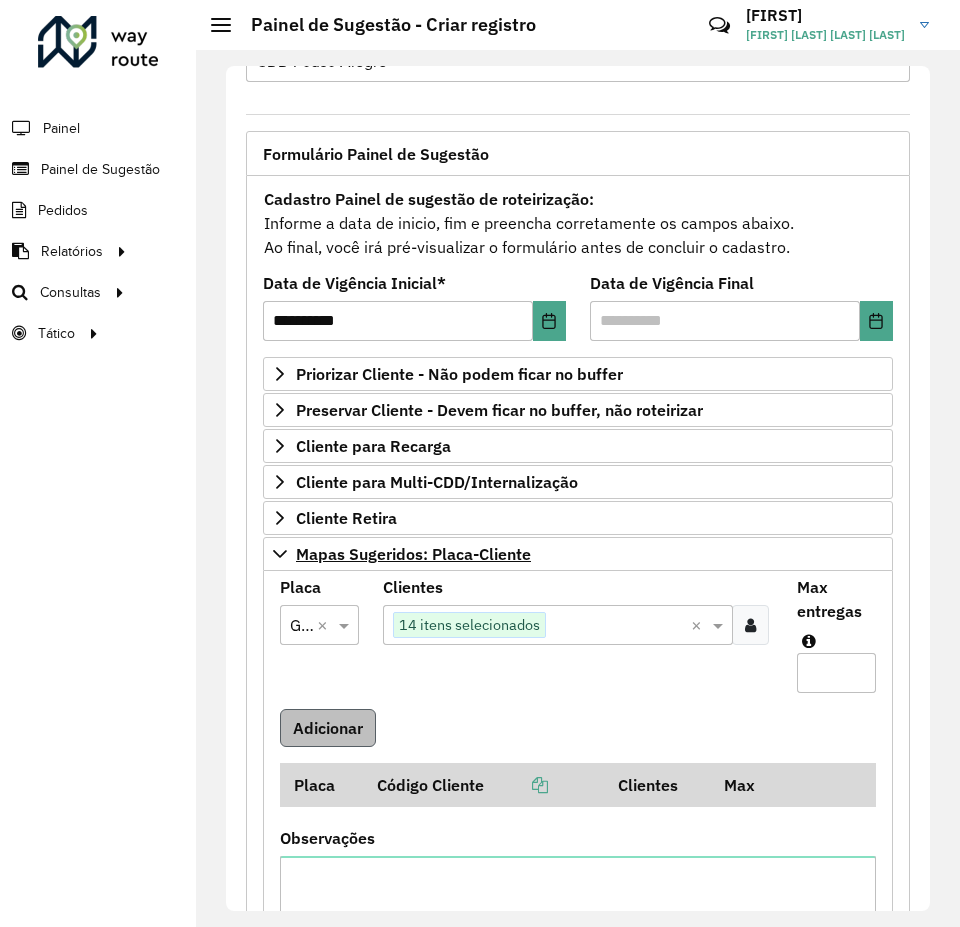 type on "**" 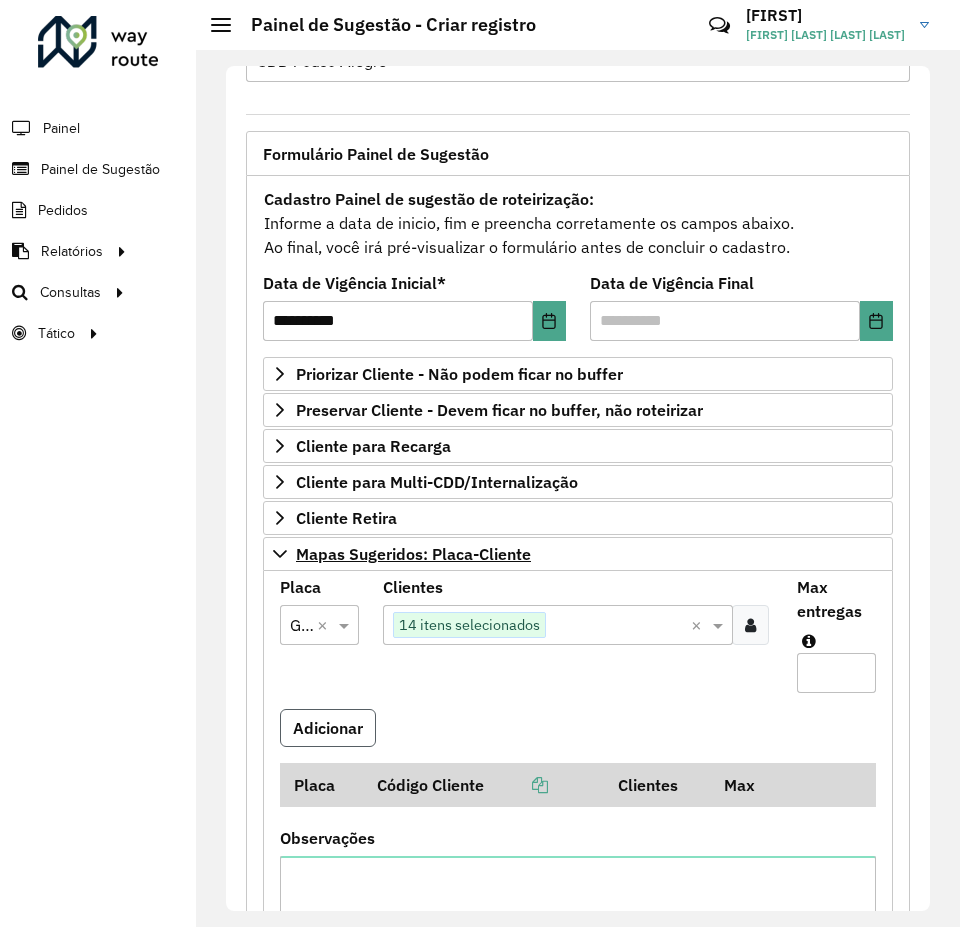 click on "Adicionar" at bounding box center [328, 728] 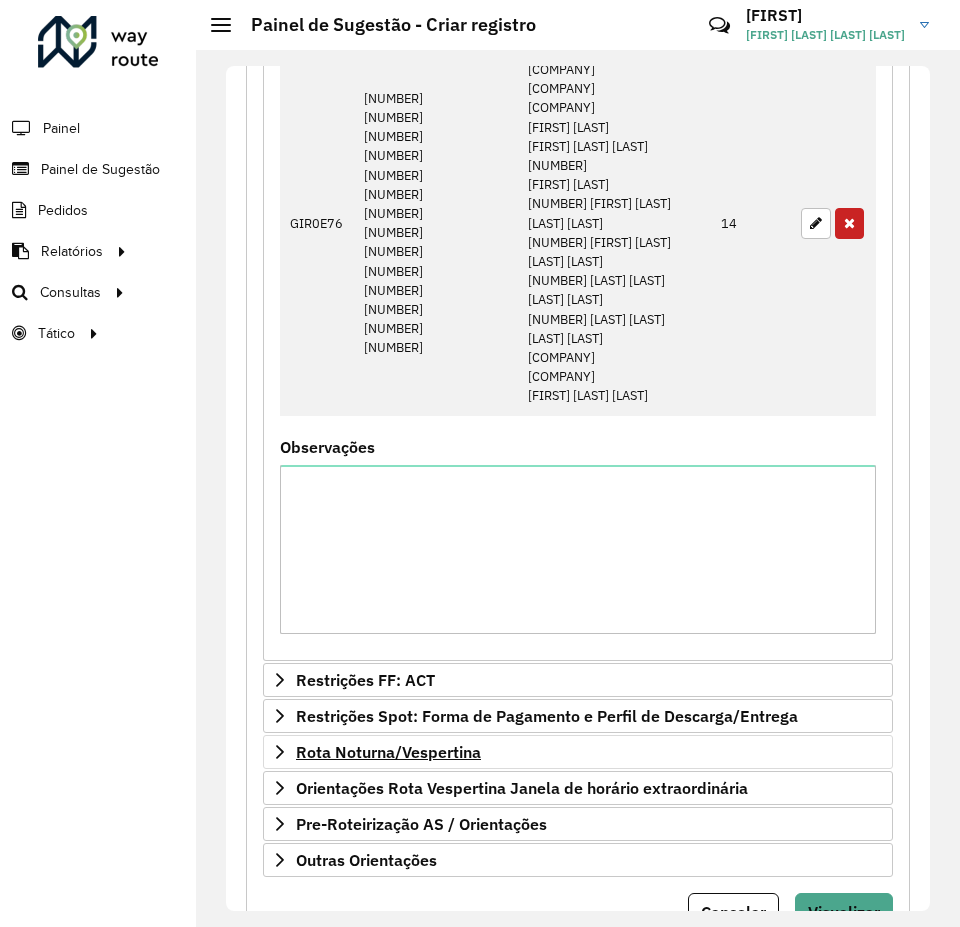 scroll, scrollTop: 979, scrollLeft: 0, axis: vertical 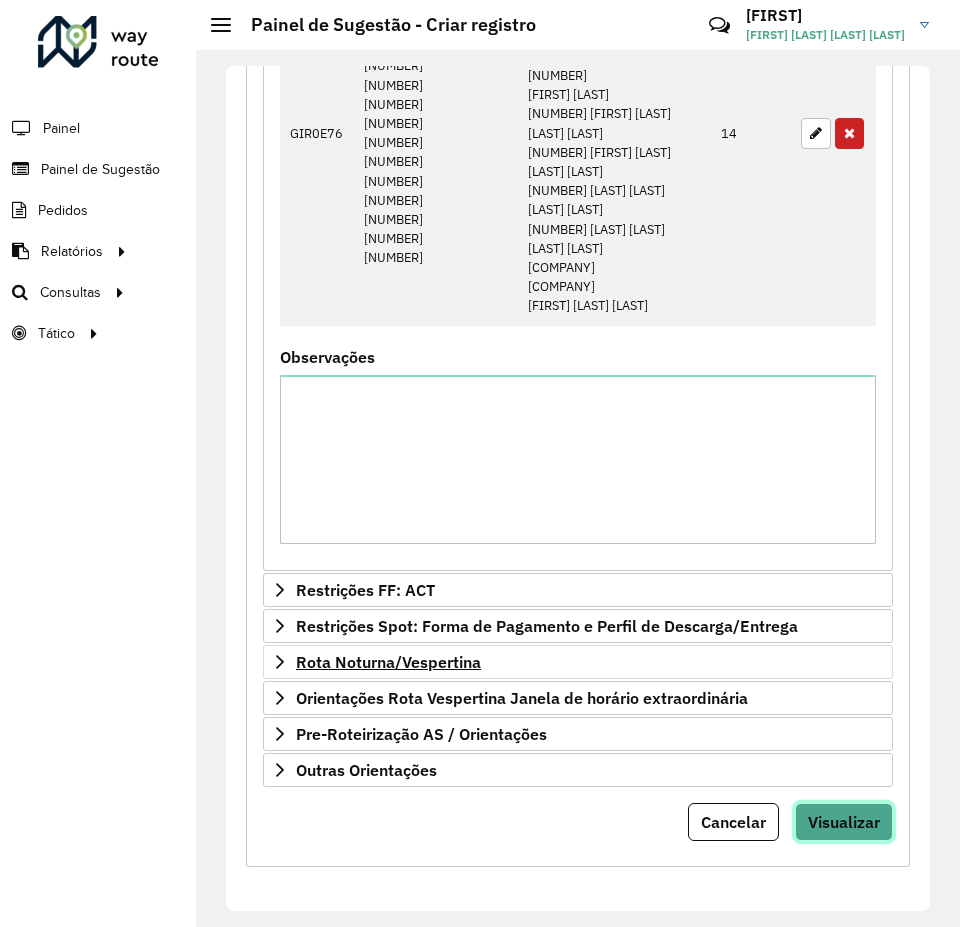 click on "Visualizar" at bounding box center (844, 822) 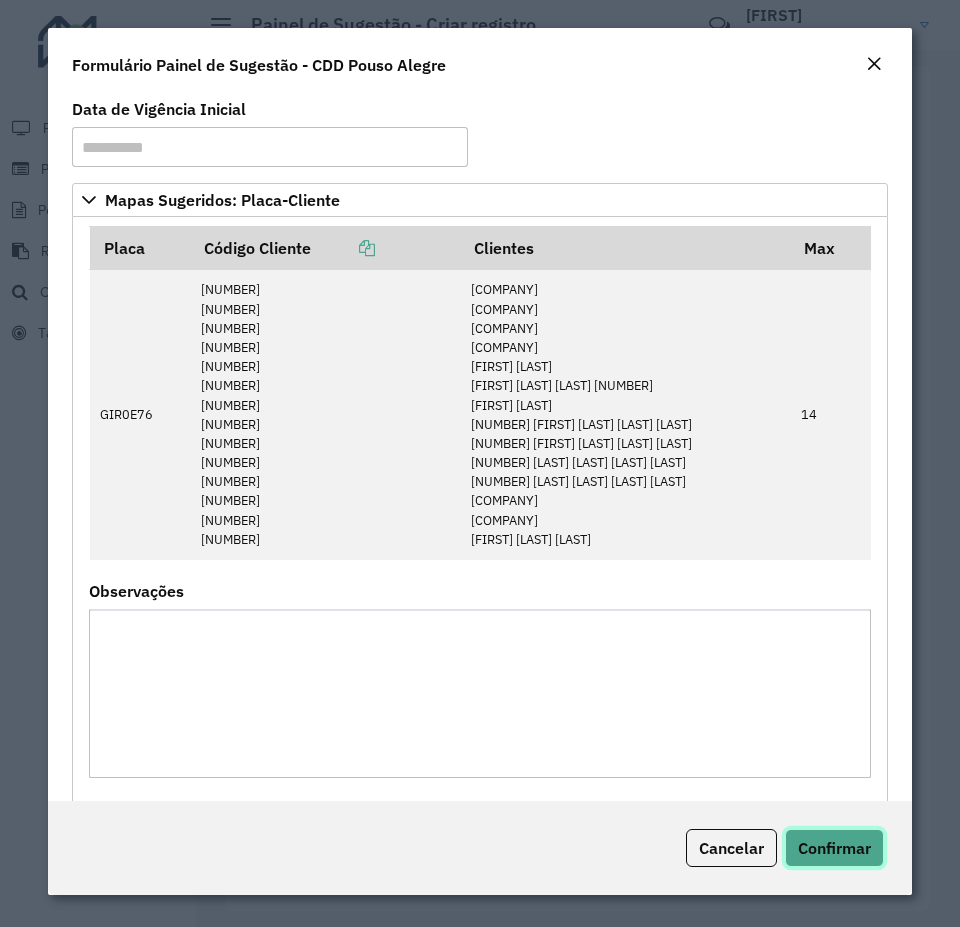 click on "Confirmar" 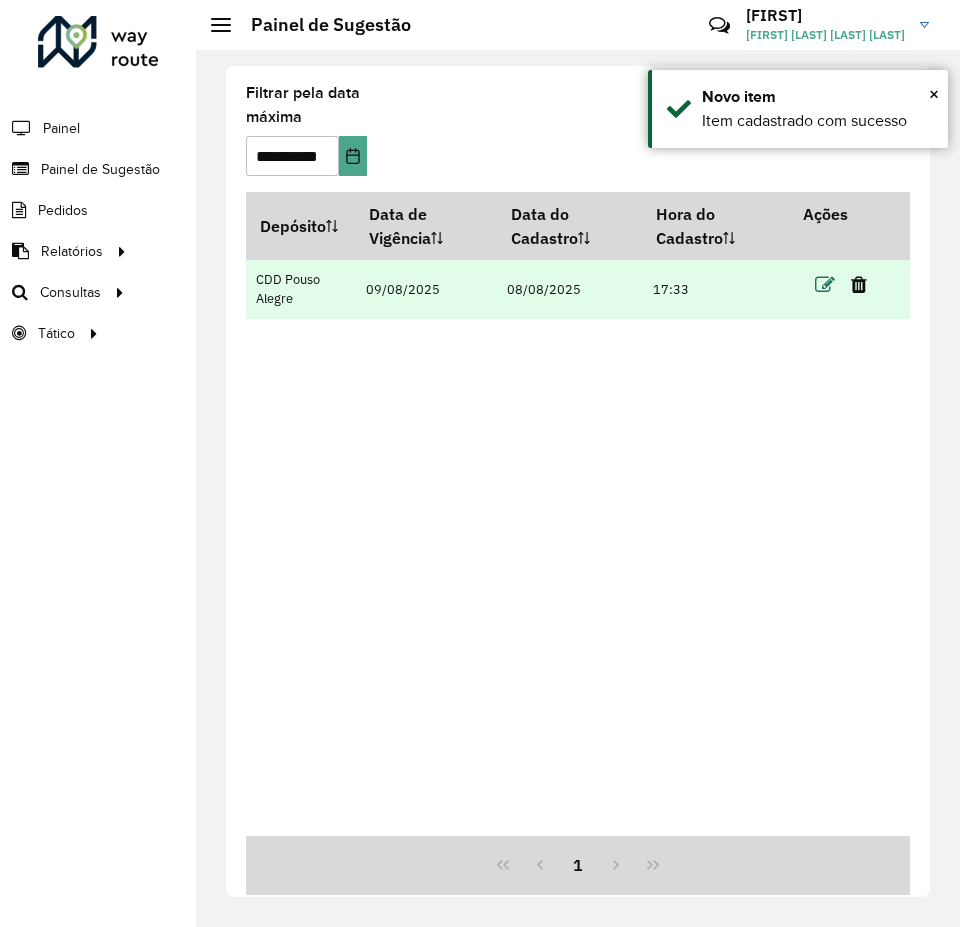 click at bounding box center (825, 285) 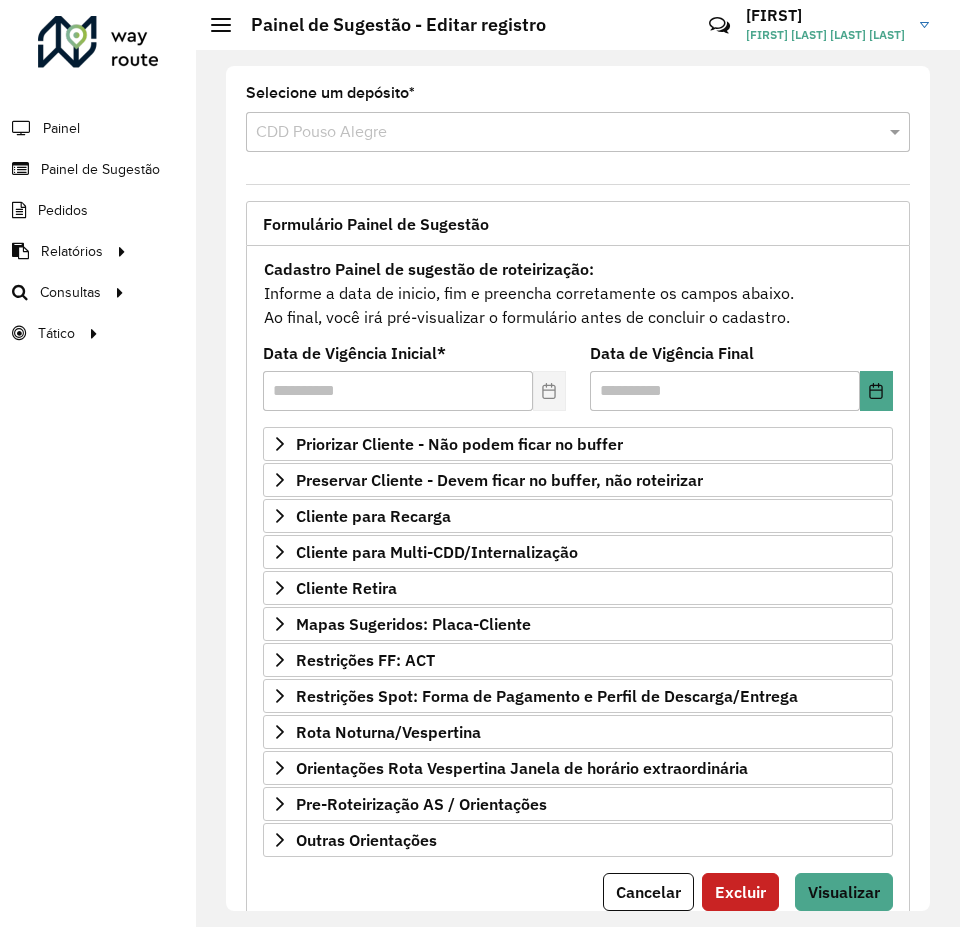 scroll, scrollTop: 70, scrollLeft: 0, axis: vertical 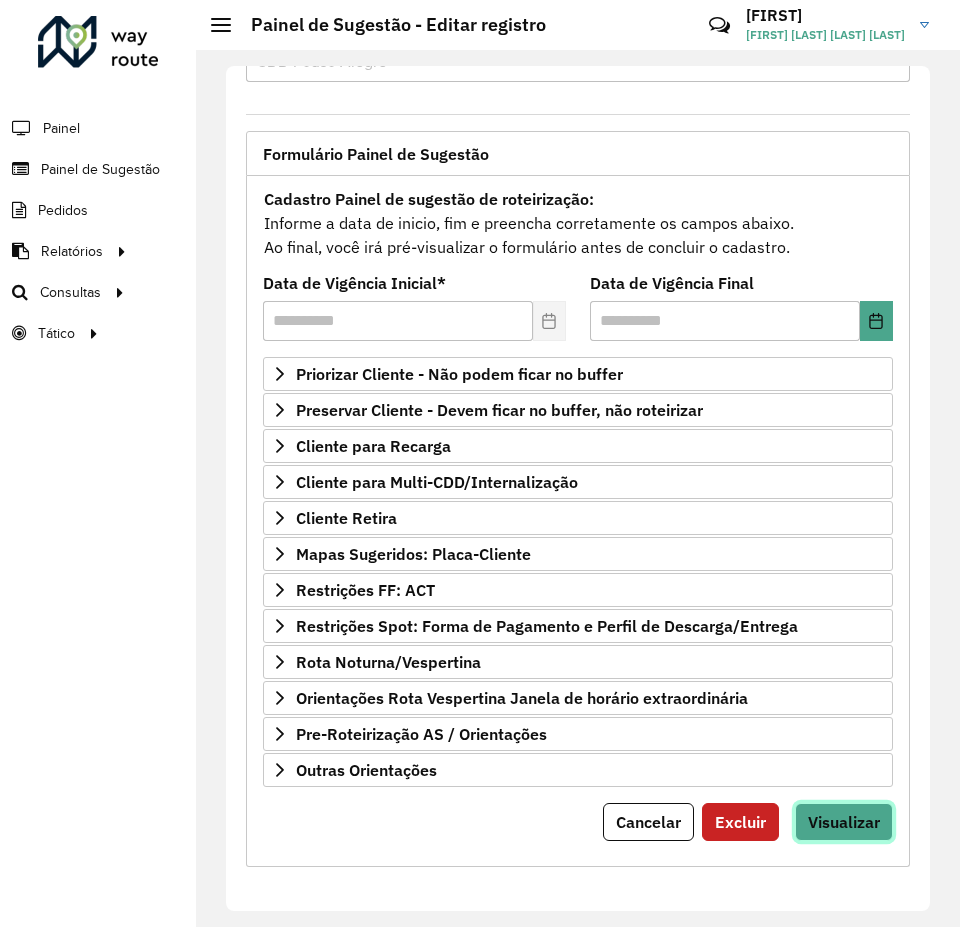 click on "Visualizar" at bounding box center (844, 822) 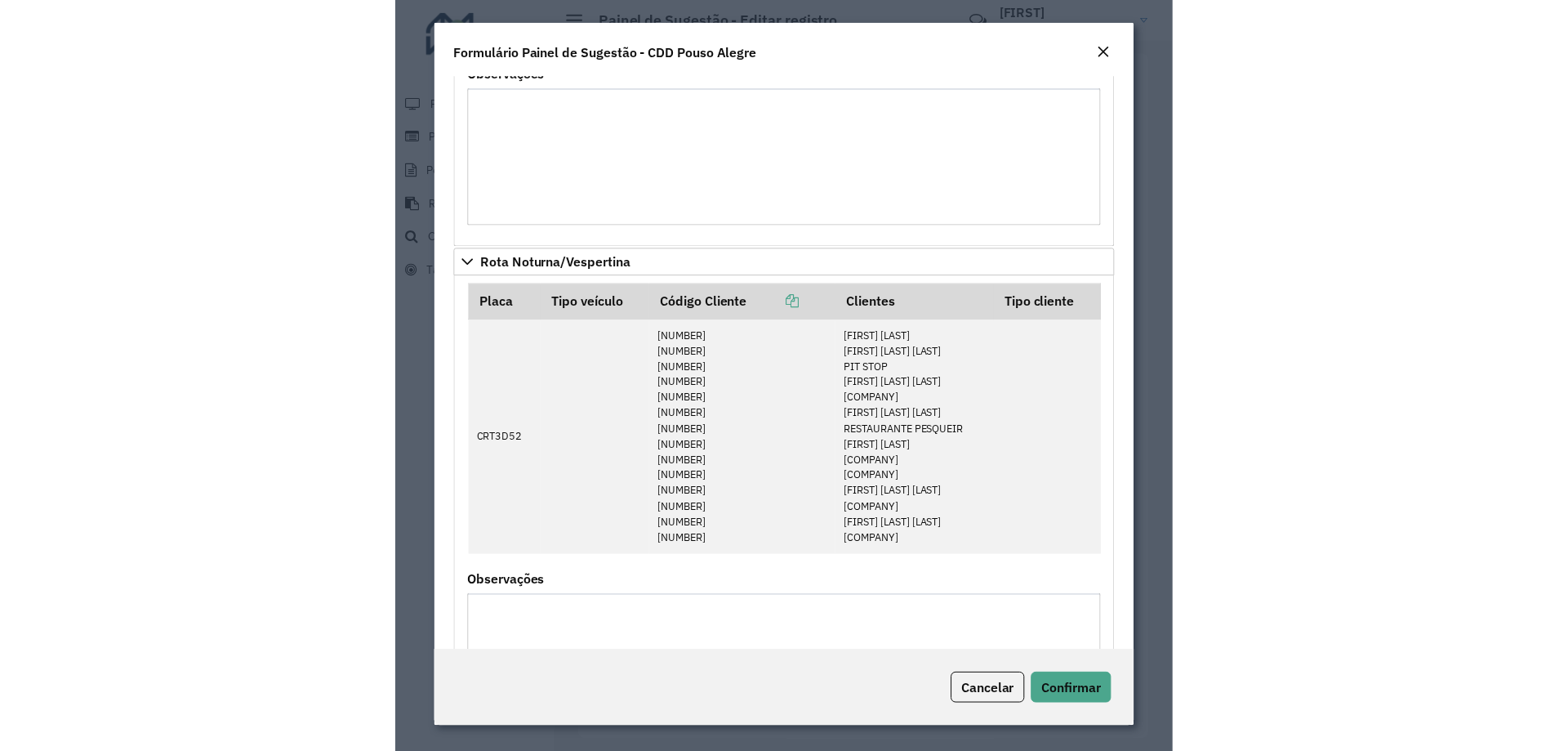 scroll, scrollTop: 533, scrollLeft: 0, axis: vertical 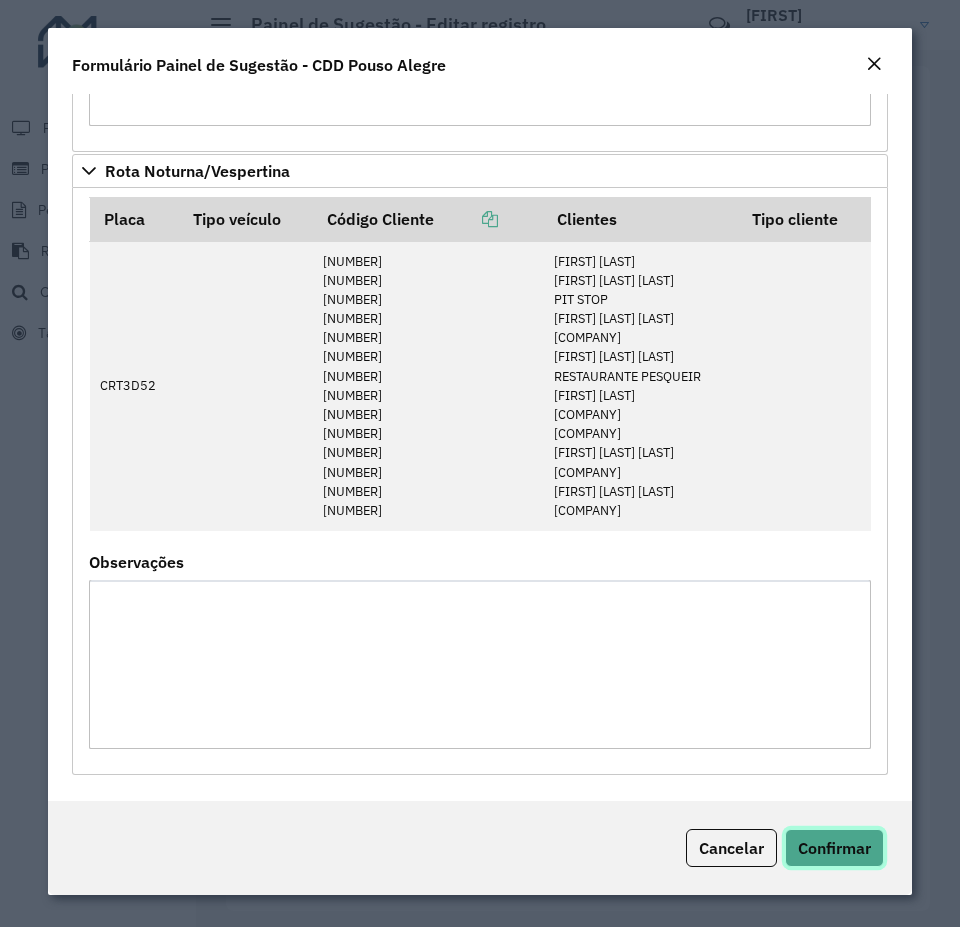click on "Confirmar" 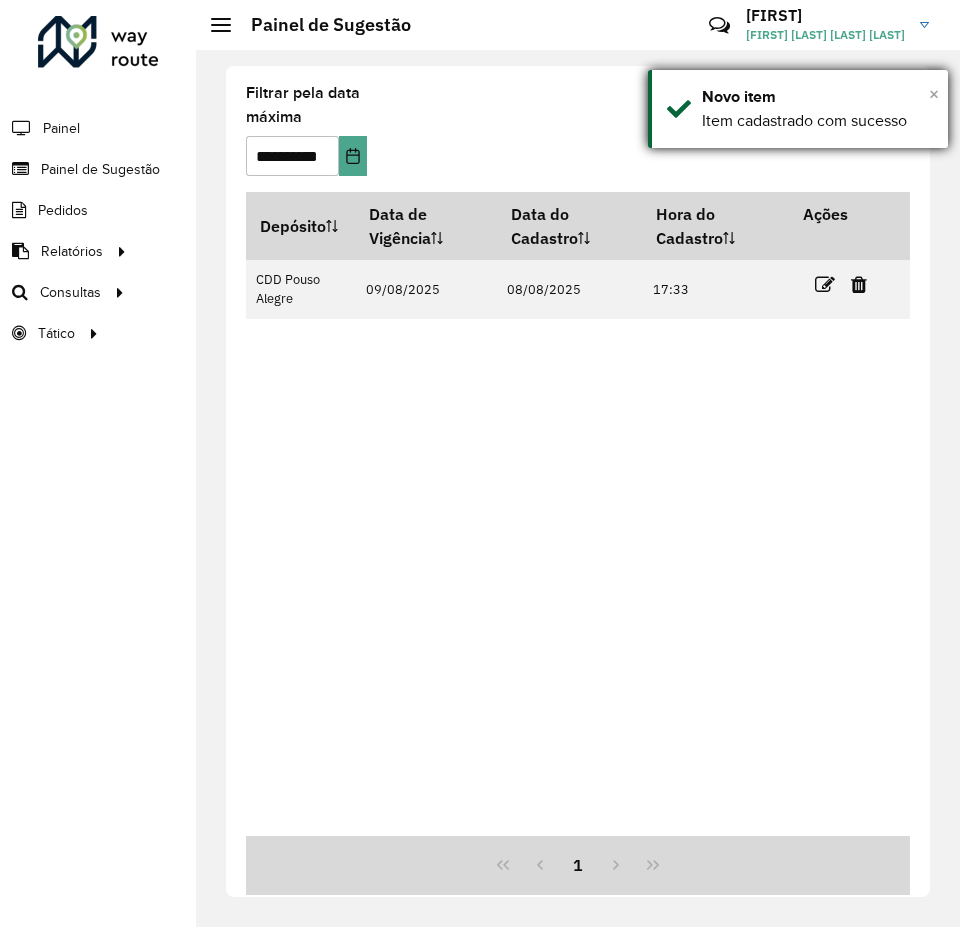 click on "×" at bounding box center [934, 94] 